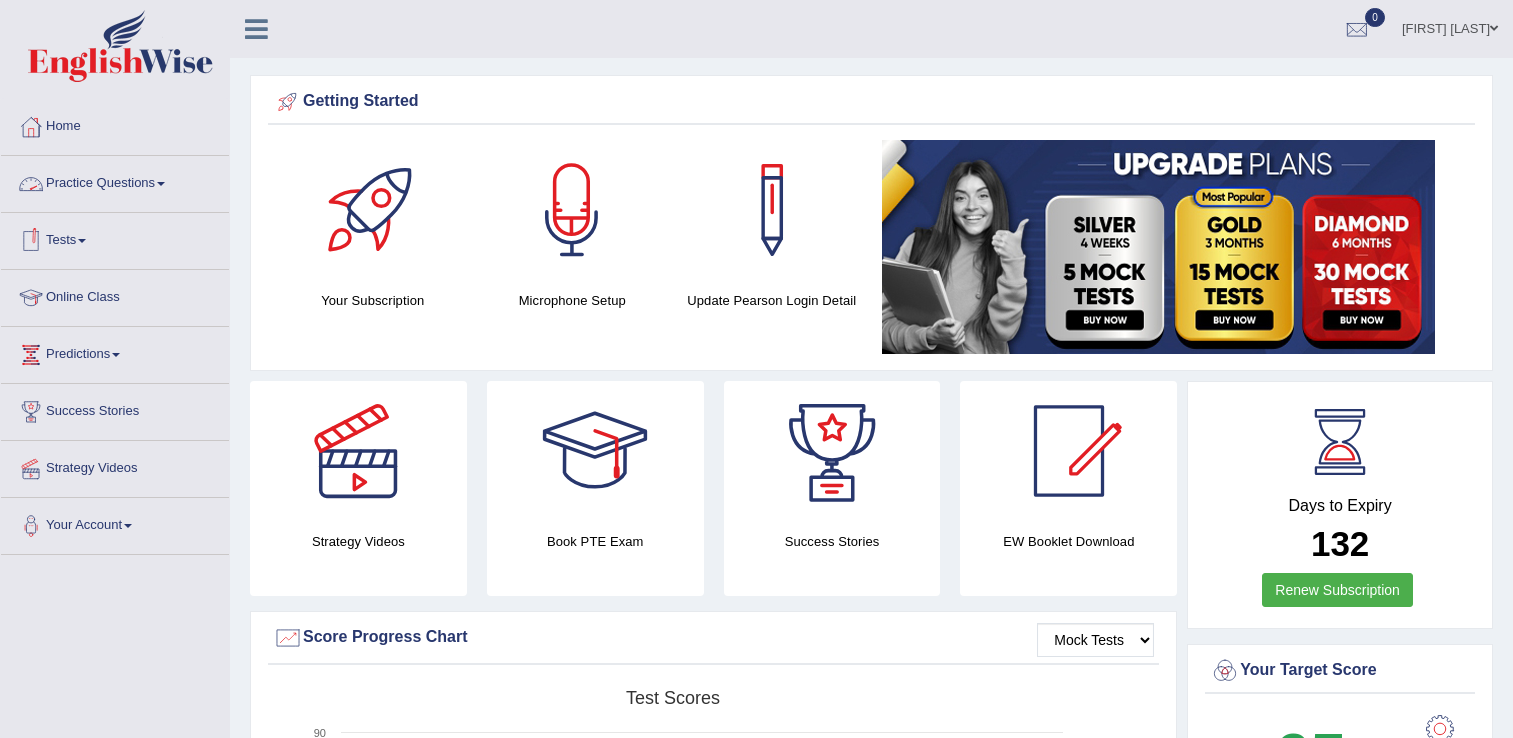 scroll, scrollTop: 500, scrollLeft: 0, axis: vertical 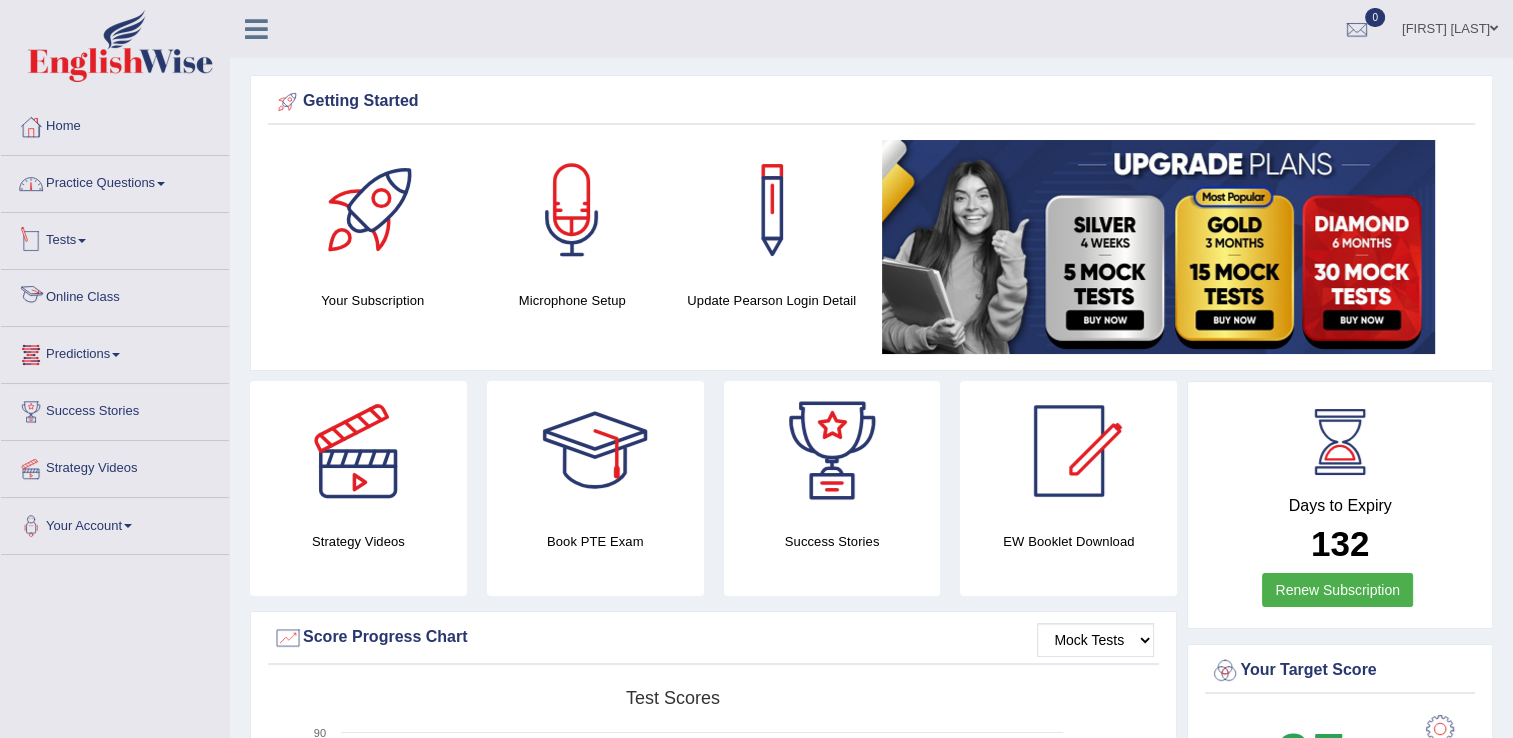 click on "Practice Questions" at bounding box center [115, 181] 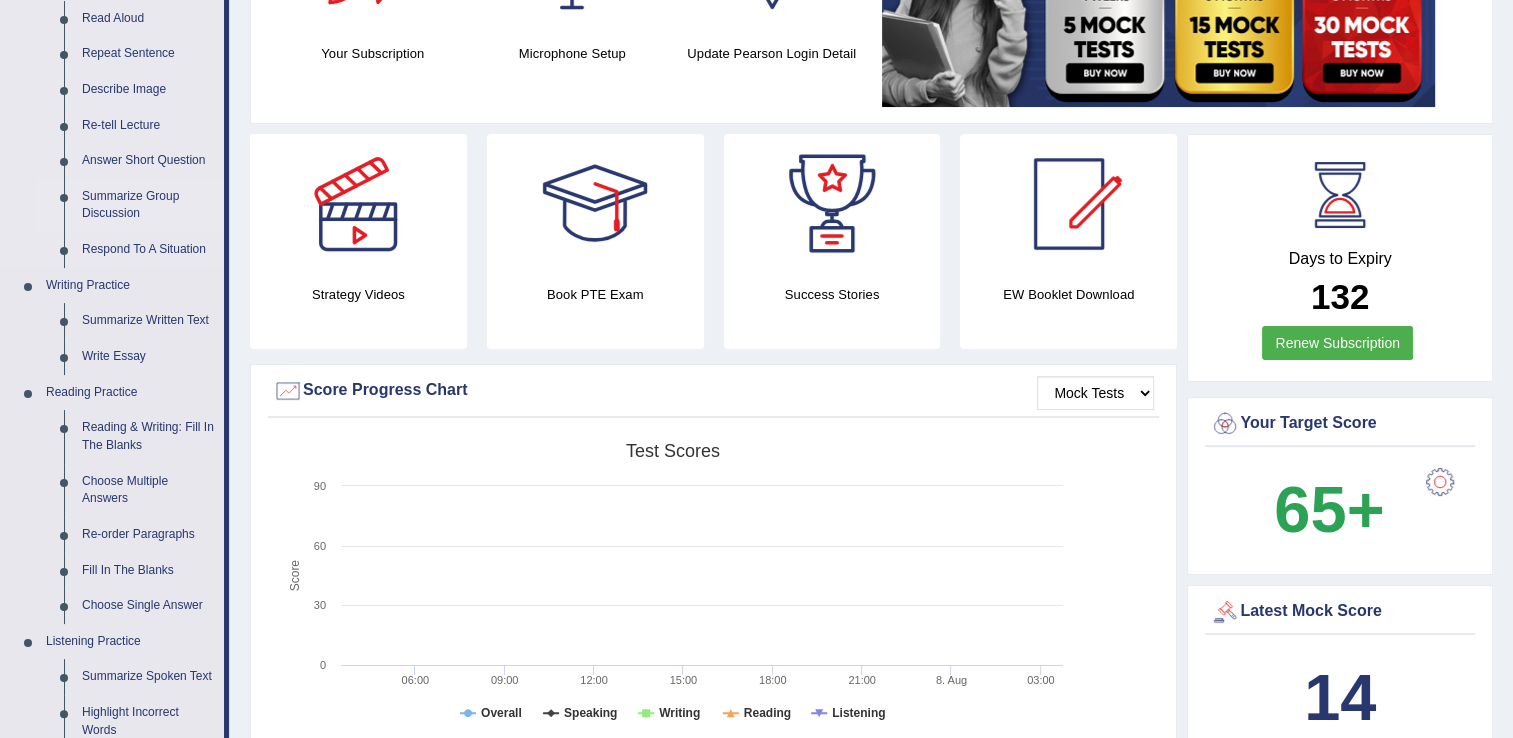 scroll, scrollTop: 300, scrollLeft: 0, axis: vertical 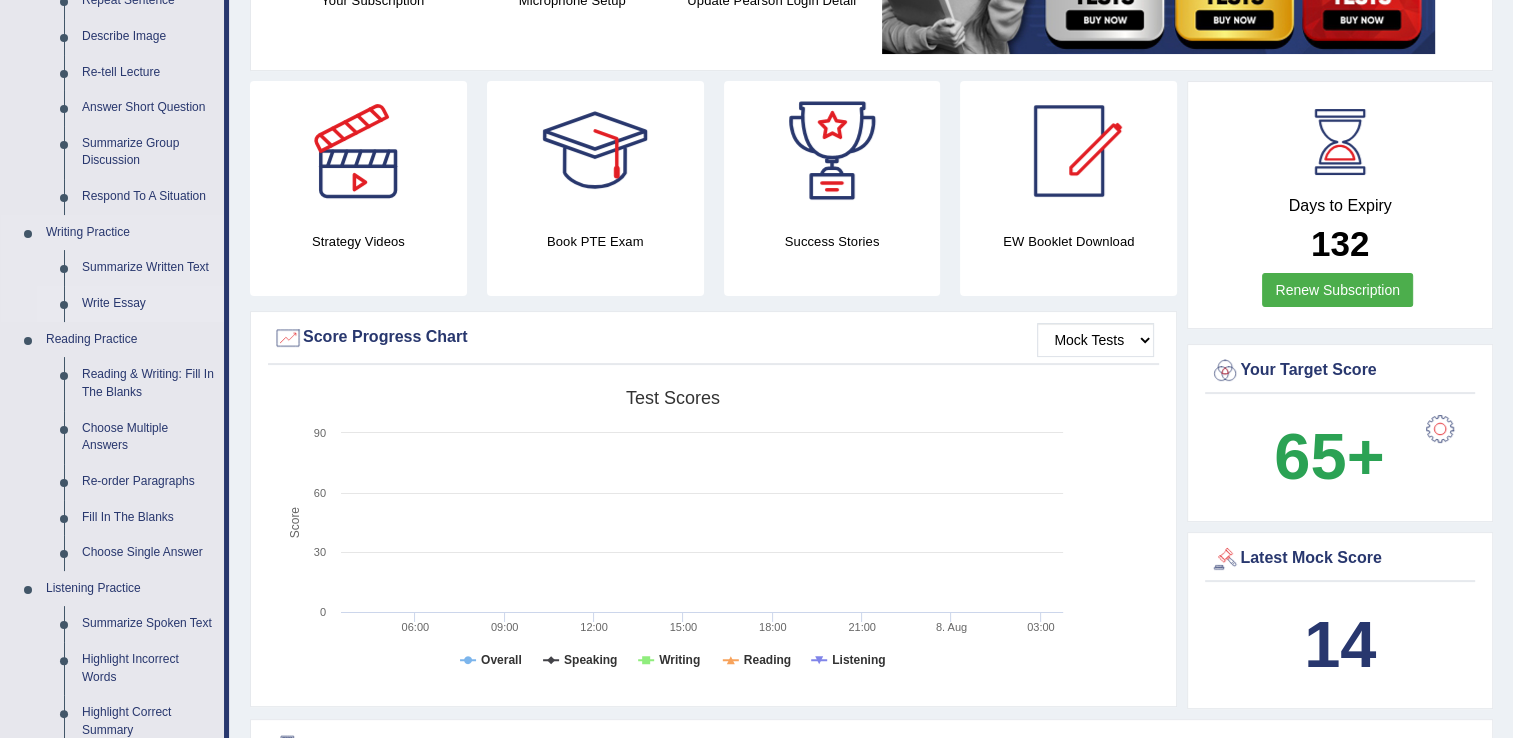 click on "Write Essay" at bounding box center (148, 304) 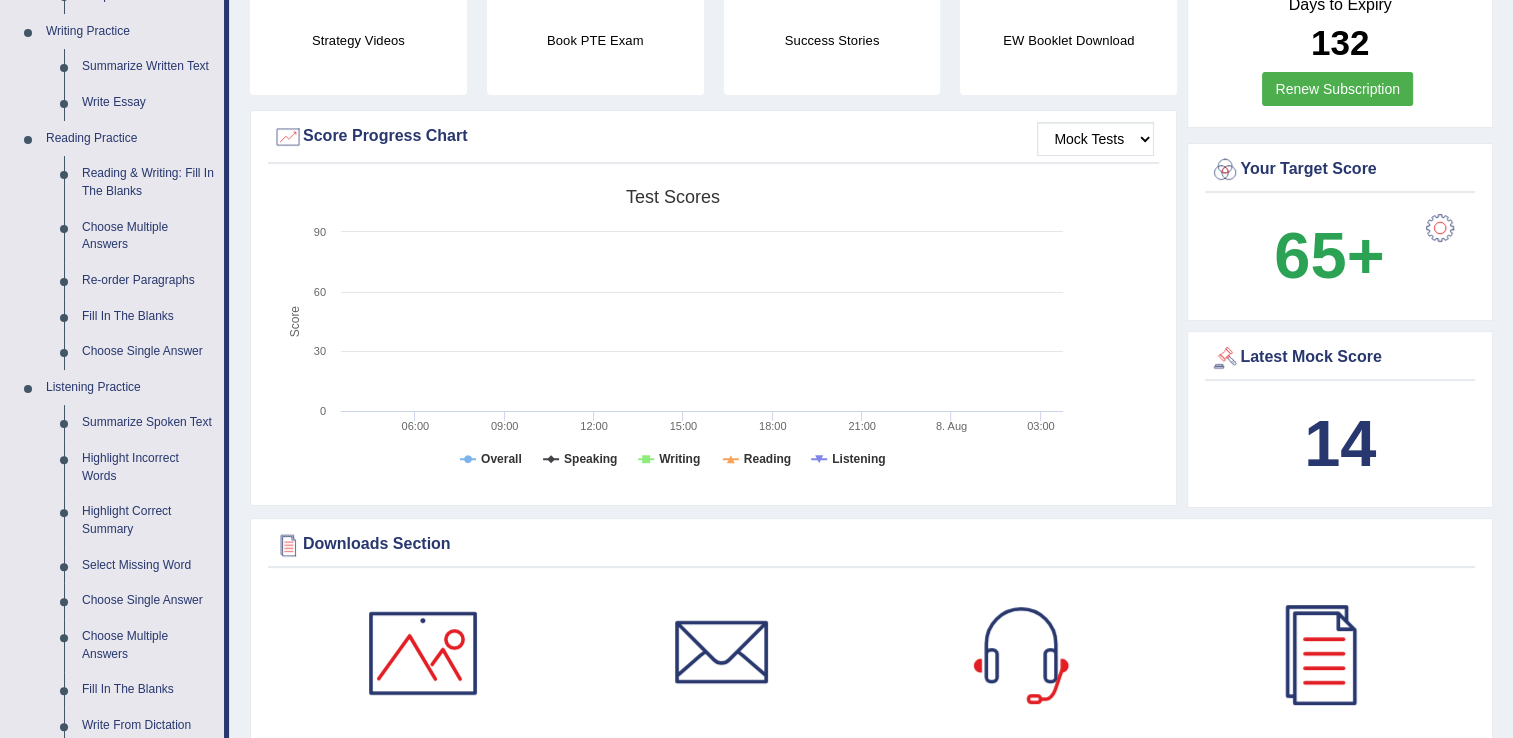 scroll, scrollTop: 1364, scrollLeft: 0, axis: vertical 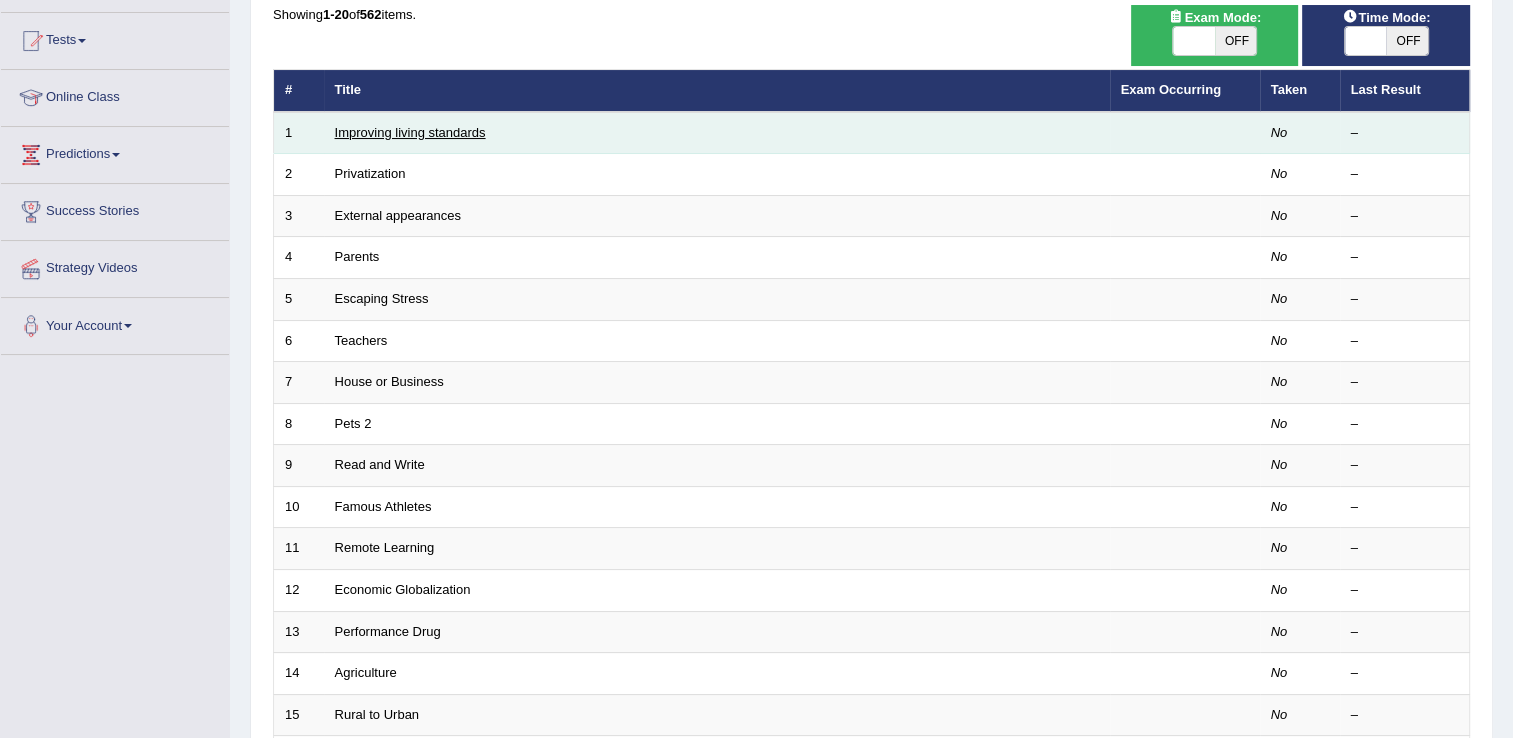 click on "Improving living standards" at bounding box center (410, 132) 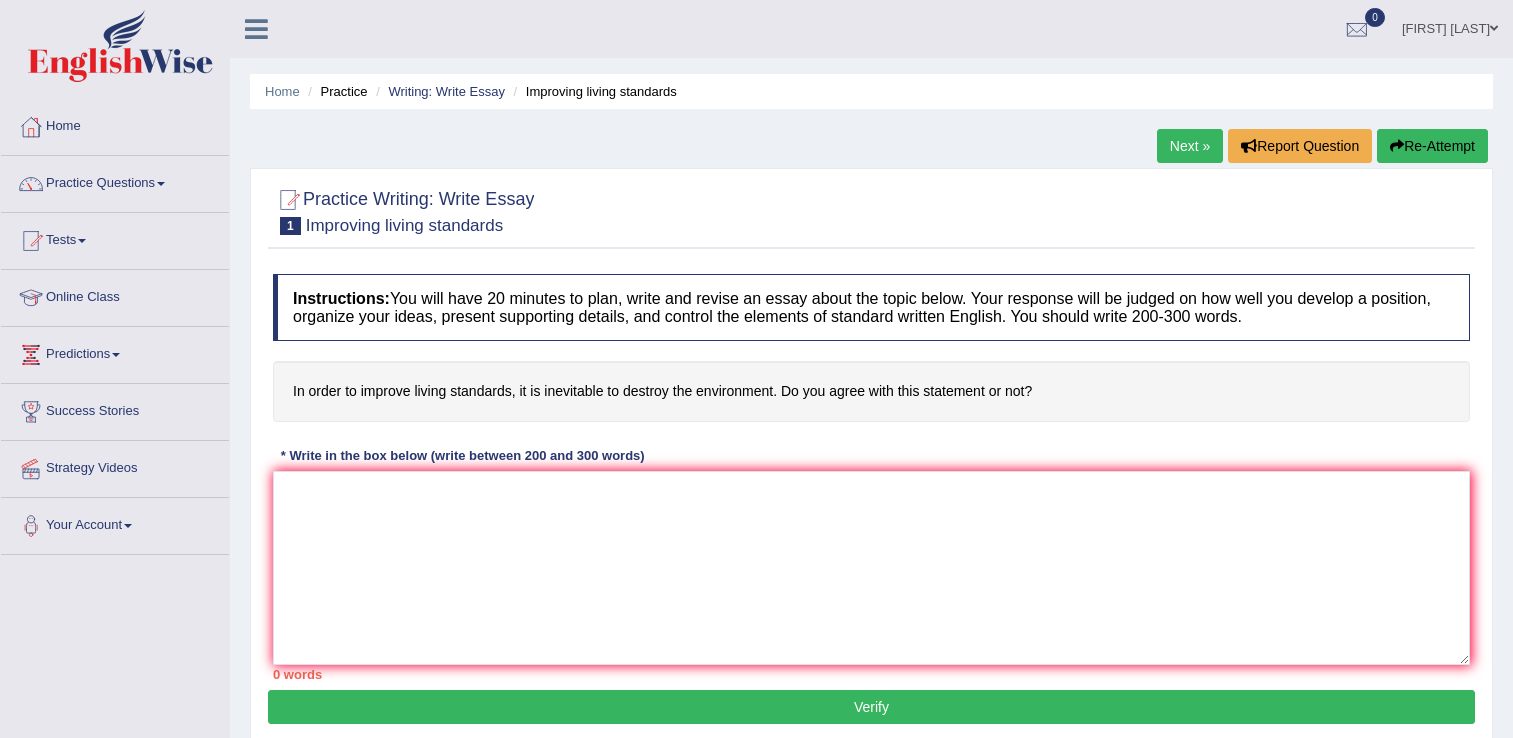 scroll, scrollTop: 0, scrollLeft: 0, axis: both 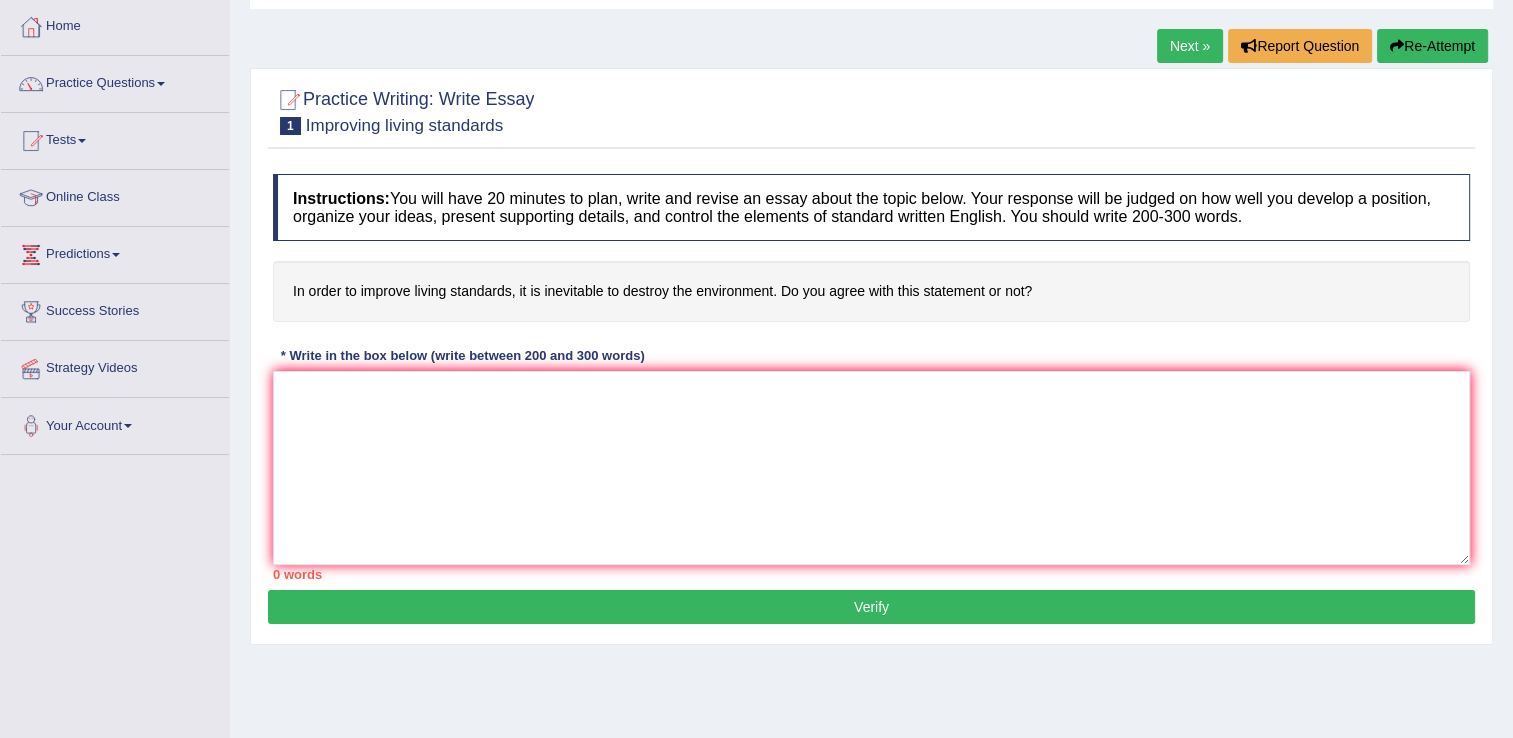 click at bounding box center (871, 110) 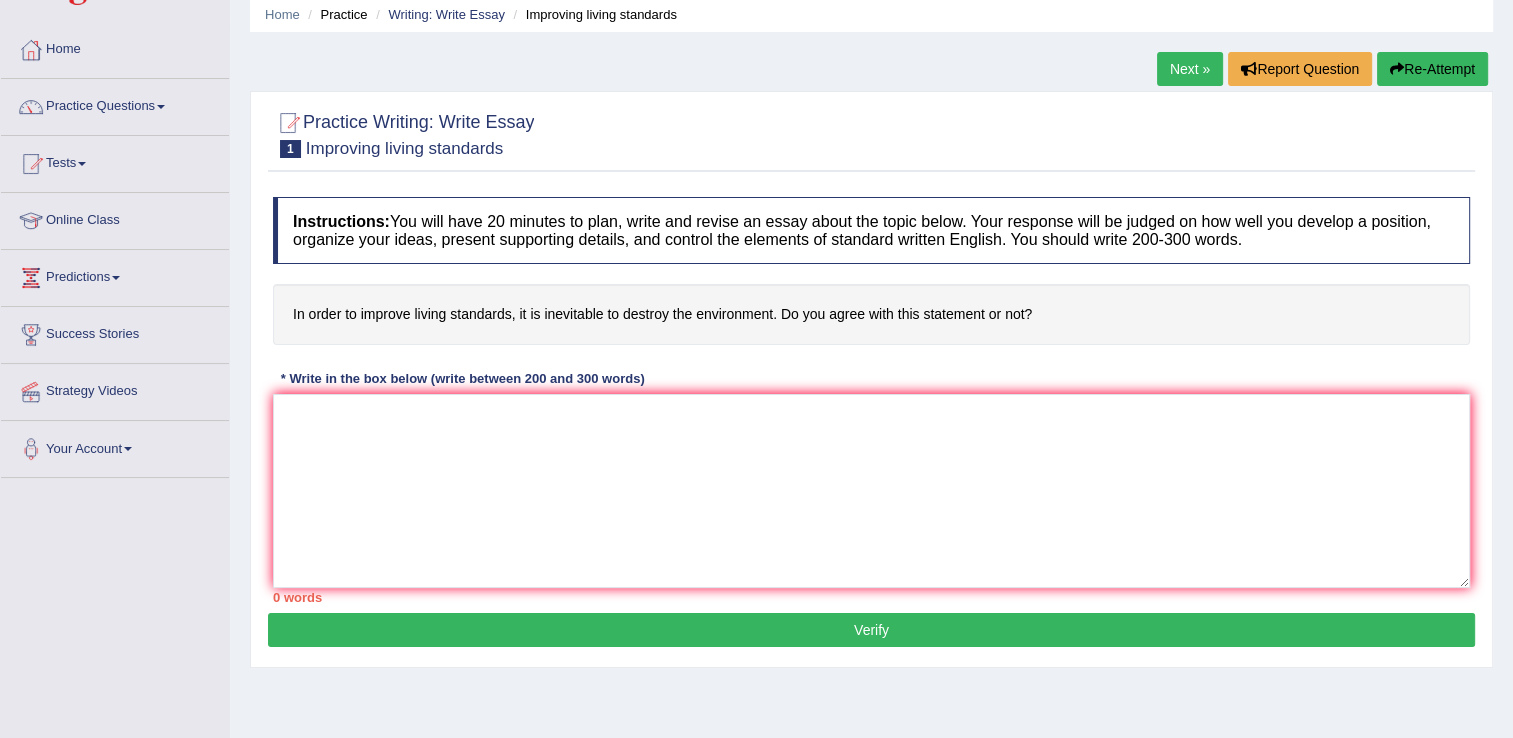 scroll, scrollTop: 0, scrollLeft: 0, axis: both 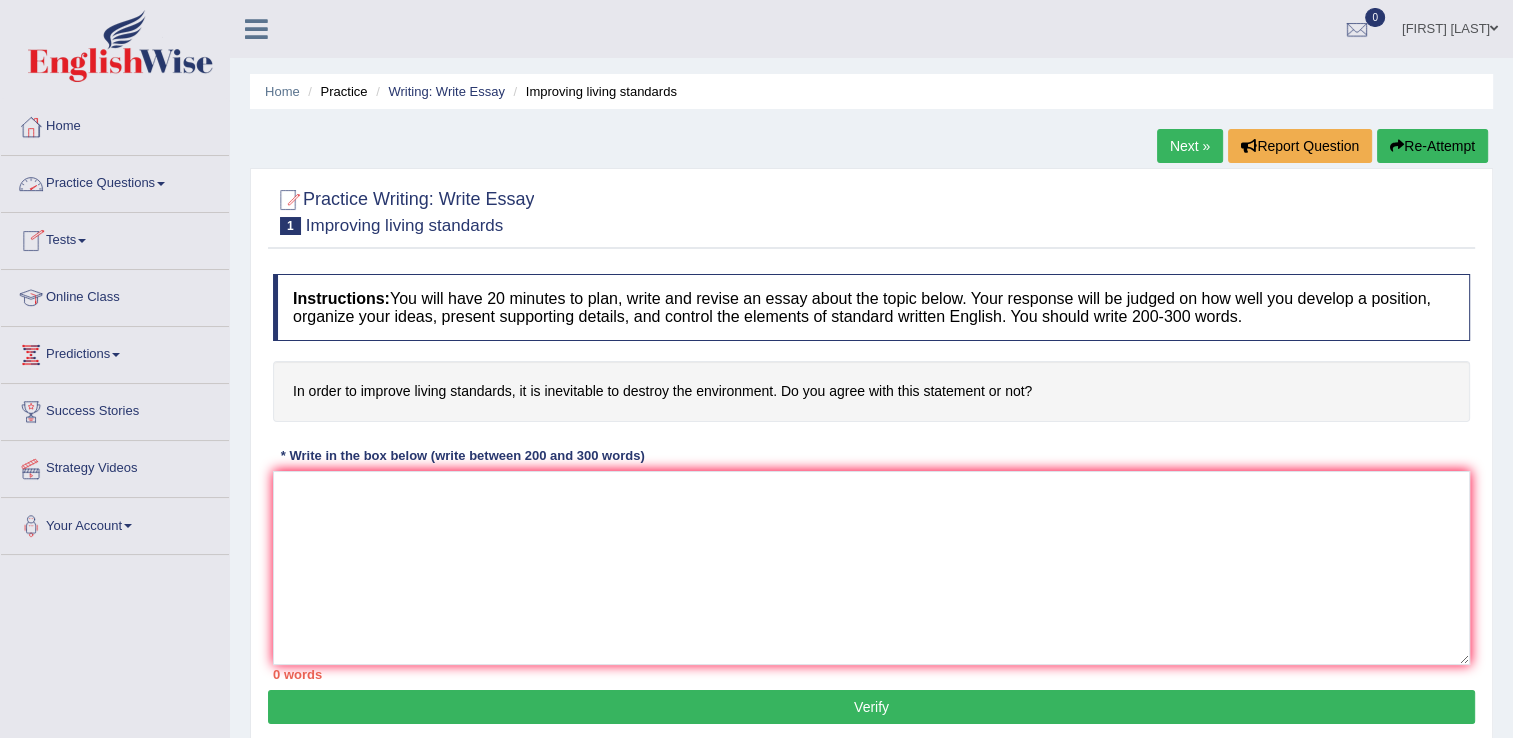 click at bounding box center (161, 184) 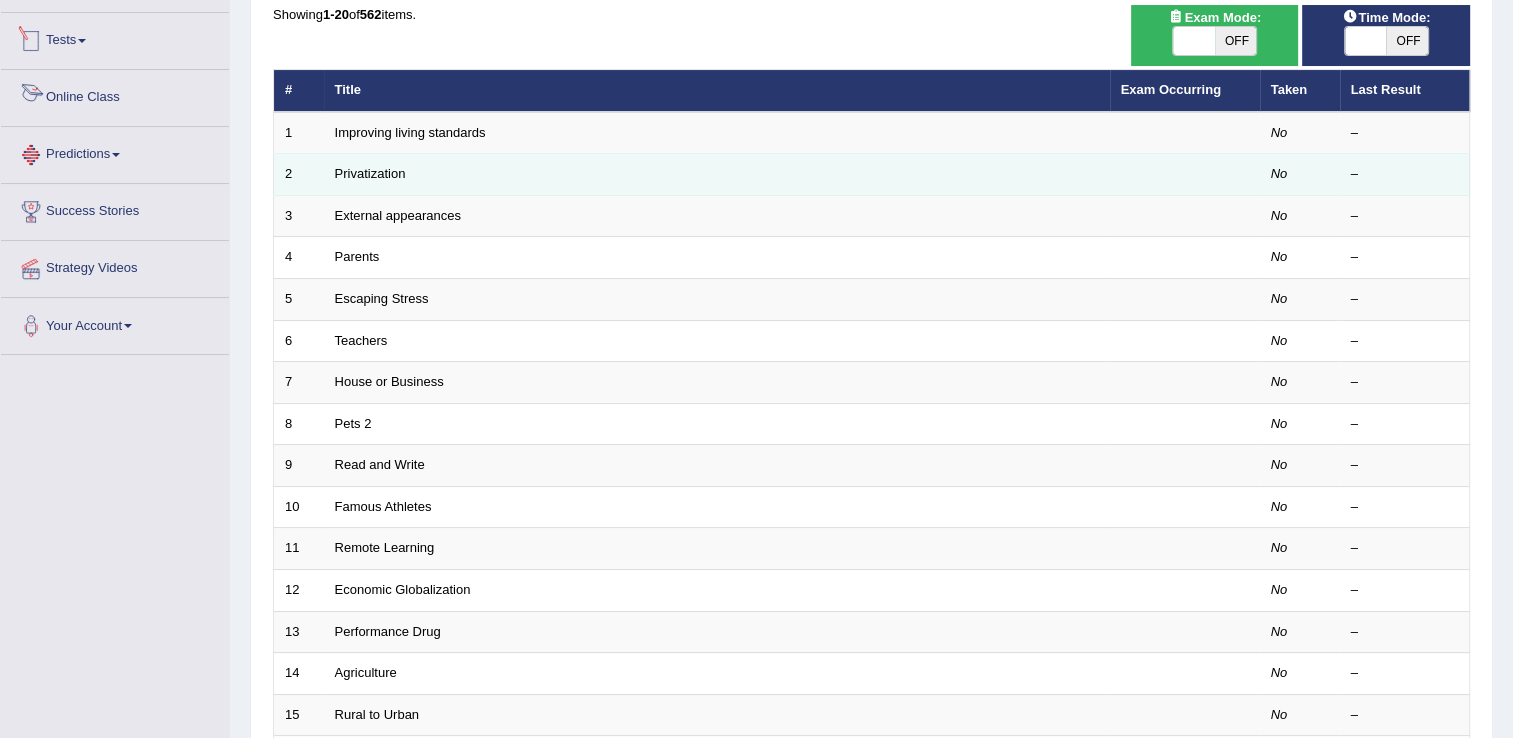 scroll, scrollTop: 200, scrollLeft: 0, axis: vertical 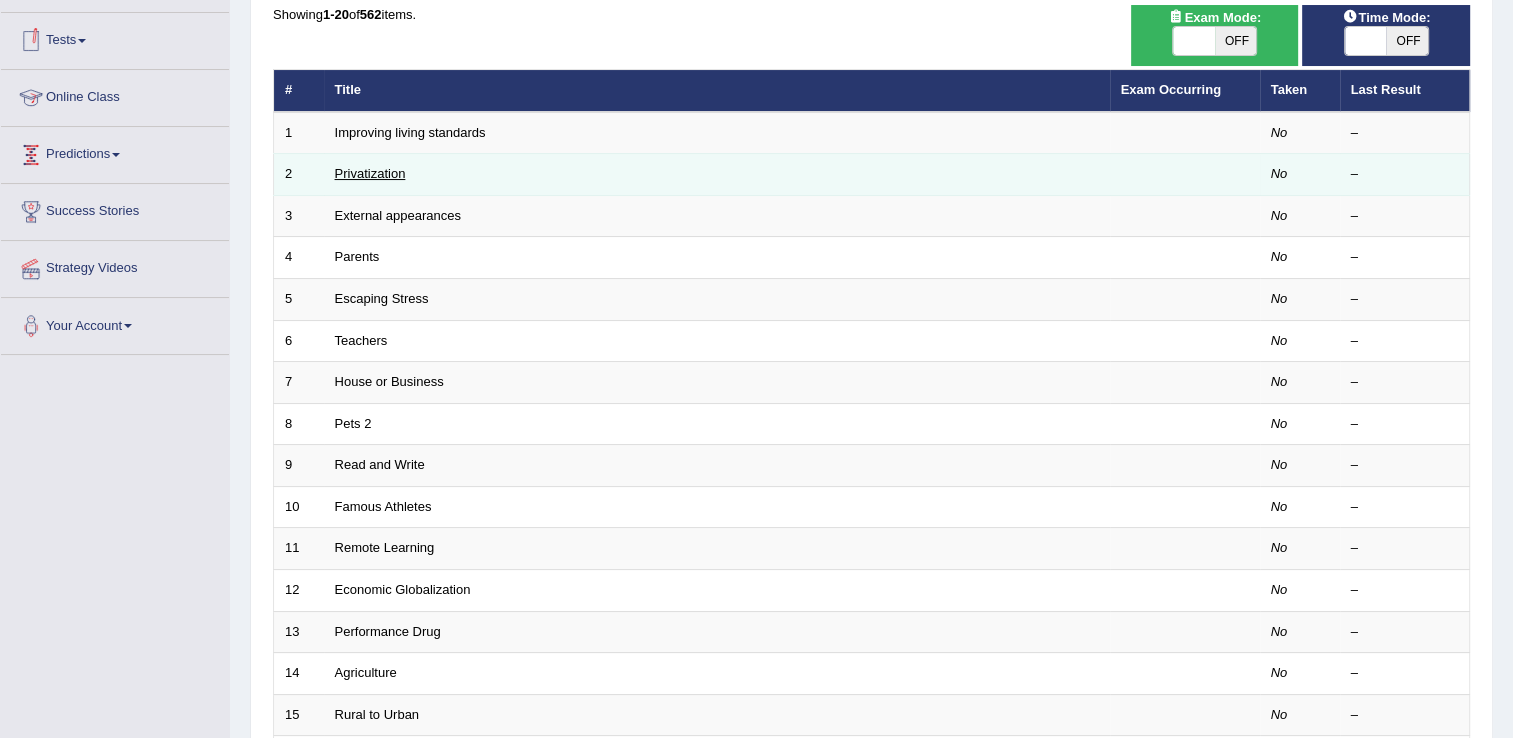 click on "Privatization" at bounding box center [370, 173] 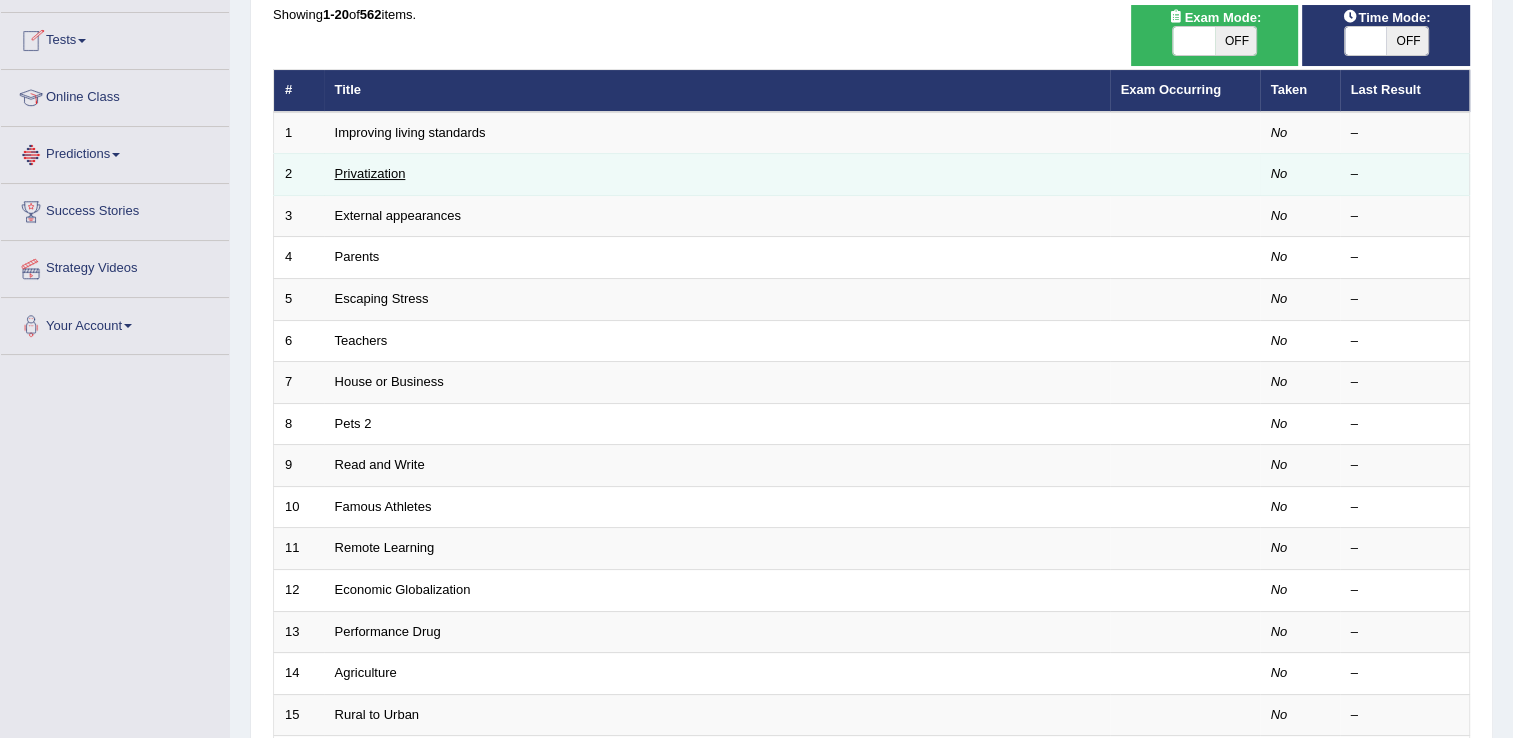 click on "Privatization" at bounding box center (370, 173) 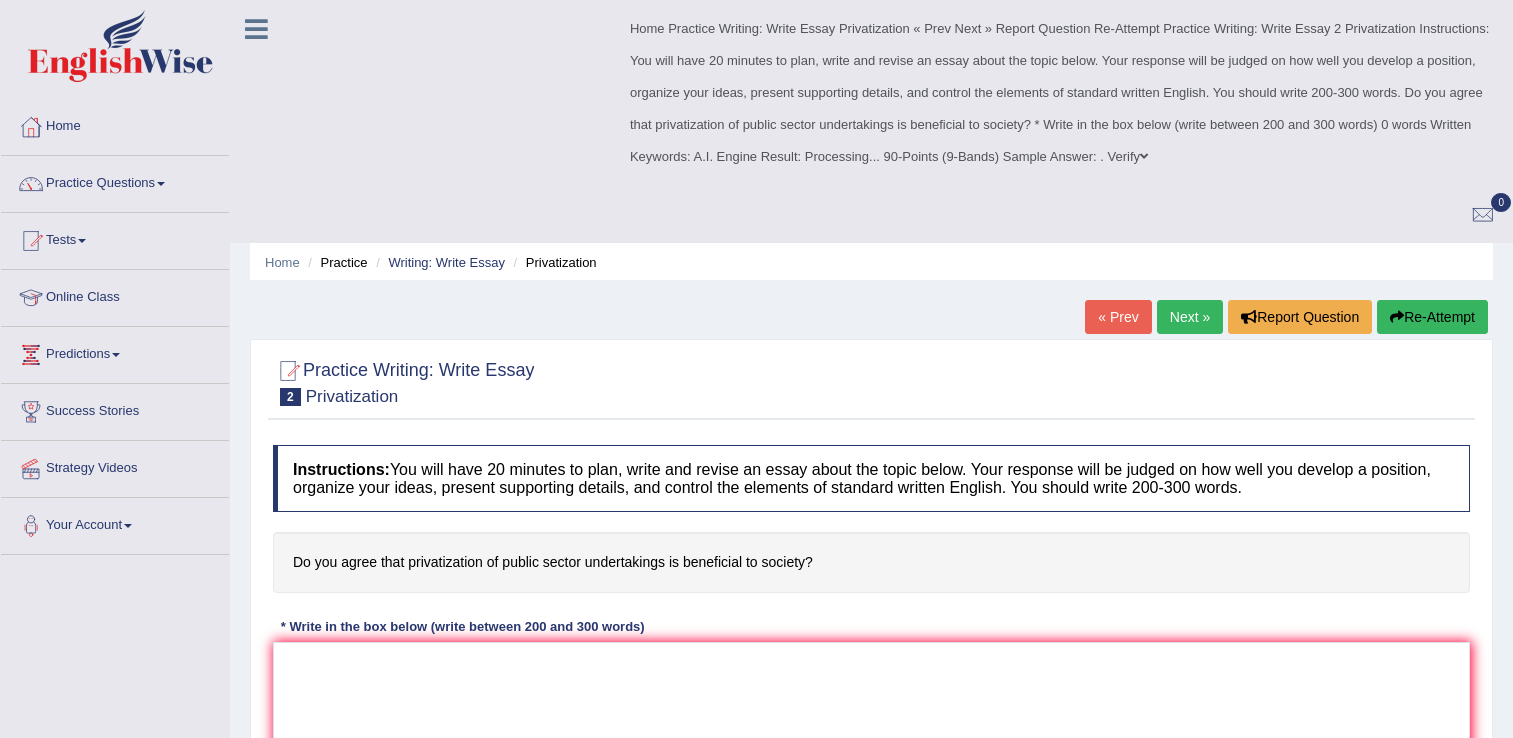 scroll, scrollTop: 139, scrollLeft: 0, axis: vertical 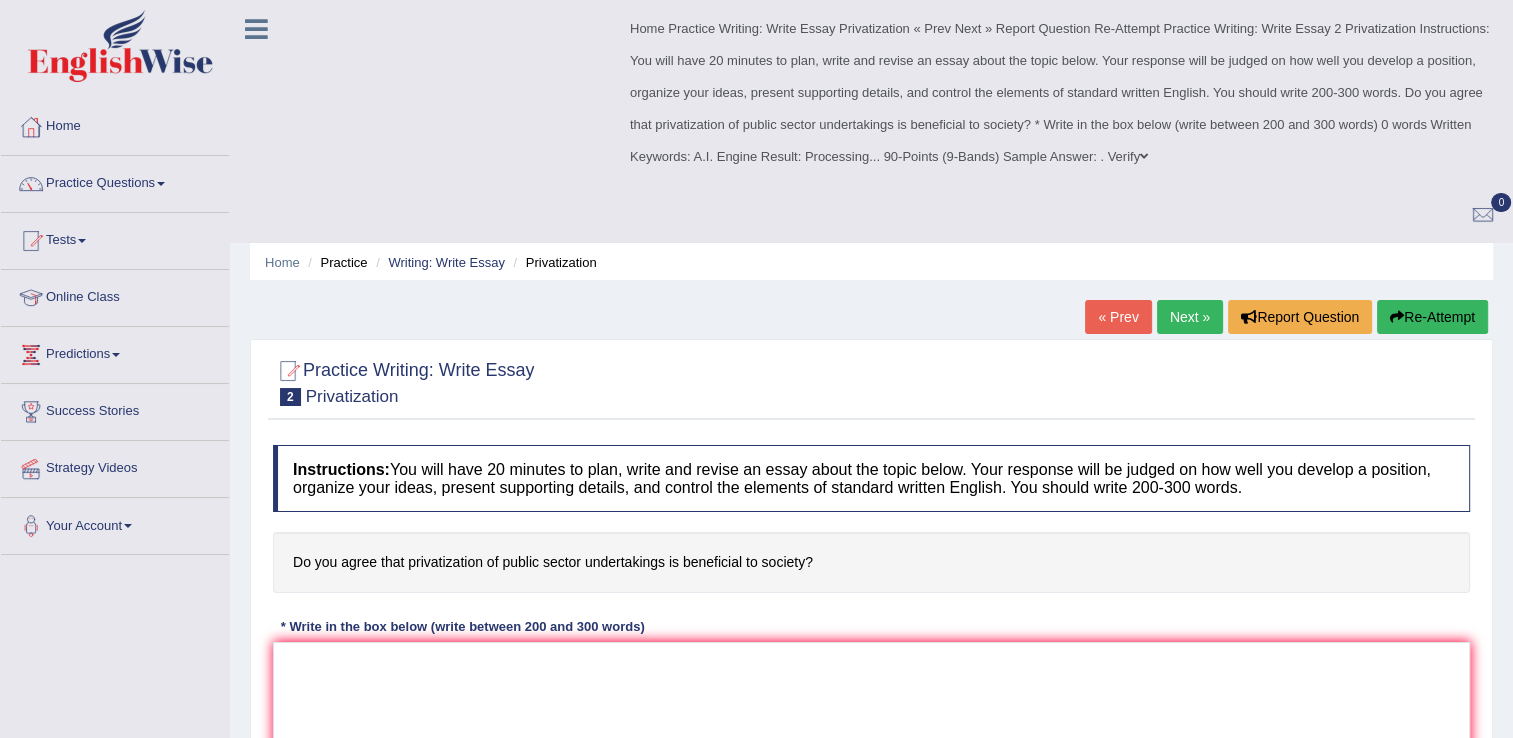 click on "Home
Practice
Writing: Write Essay
Privatization
« Prev Next »  Report Question  Re-Attempt
Practice Writing: Write Essay
2
Privatization
Instructions:  You will have 20 minutes to plan, write and revise an essay about the topic below. Your response will be judged on how well you develop a position, organize your ideas, present supporting details, and control the elements of standard written English. You should write 200-300 words.
Do you agree that privatization of public sector undertakings is beneficial to society? * Write in the box below (write between 200 and 300 words) 0 words Written Keywords: A.I. Engine Result: Processing... 90-Points (9-Bands) Sample Answer: . Verify" at bounding box center [871, 500] 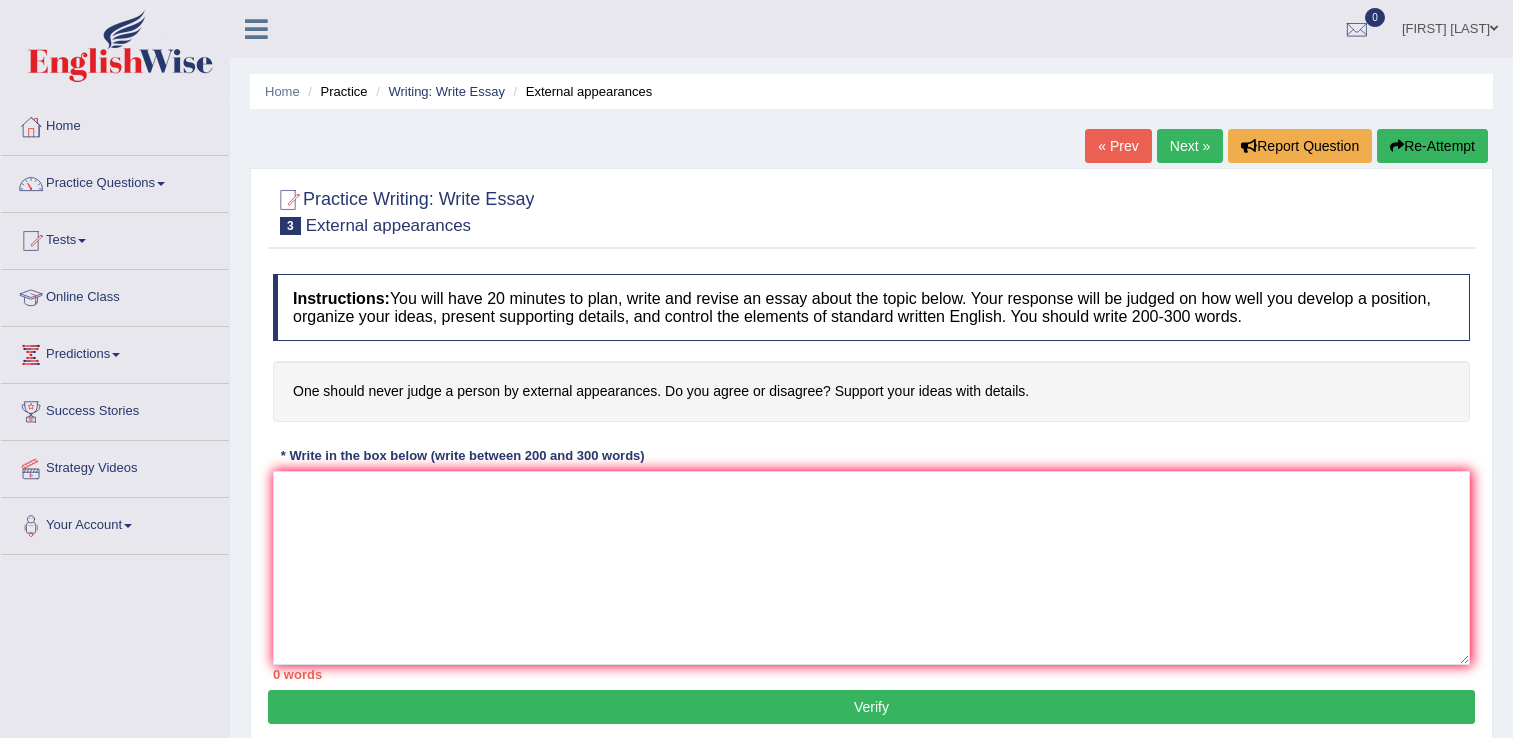 scroll, scrollTop: 200, scrollLeft: 0, axis: vertical 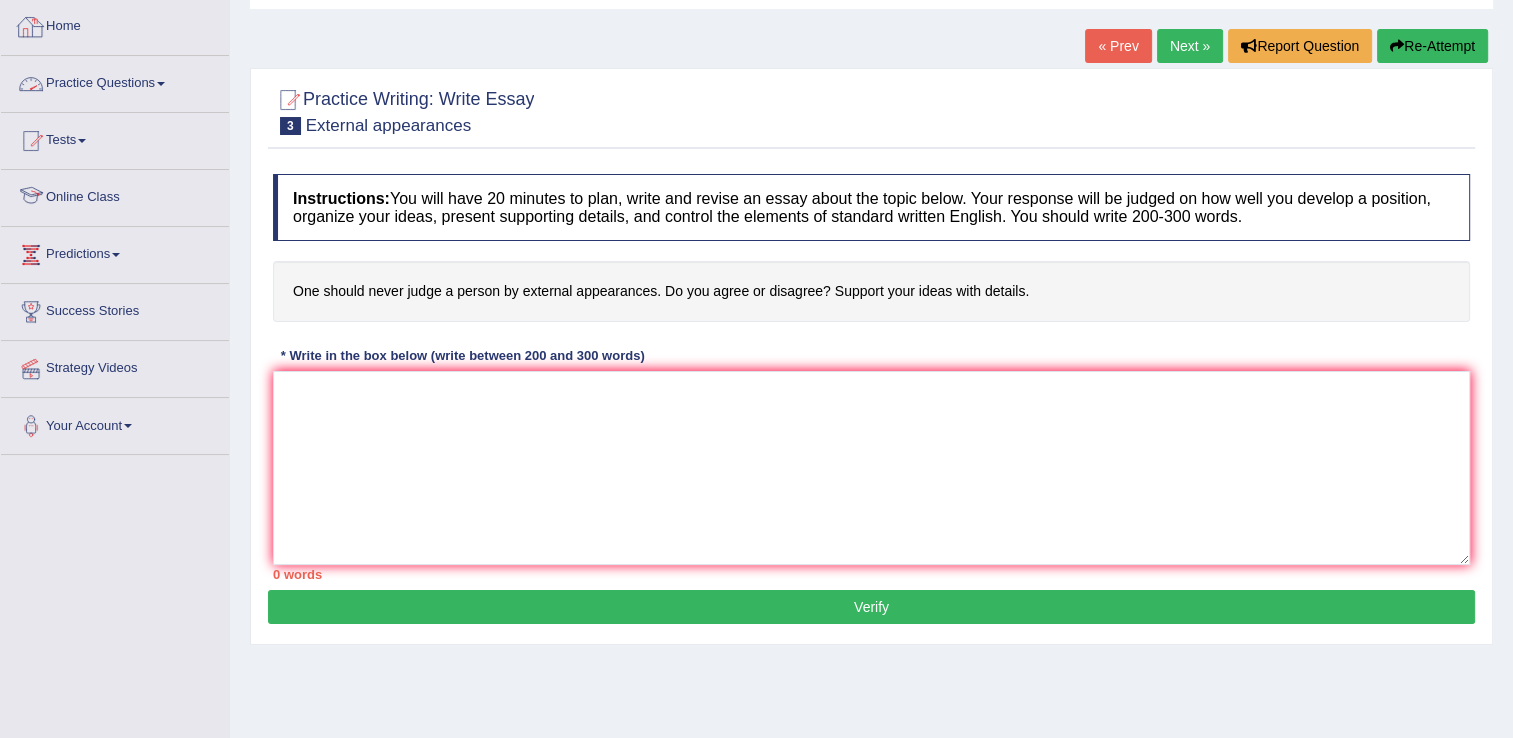 click on "Practice Questions" at bounding box center [115, 81] 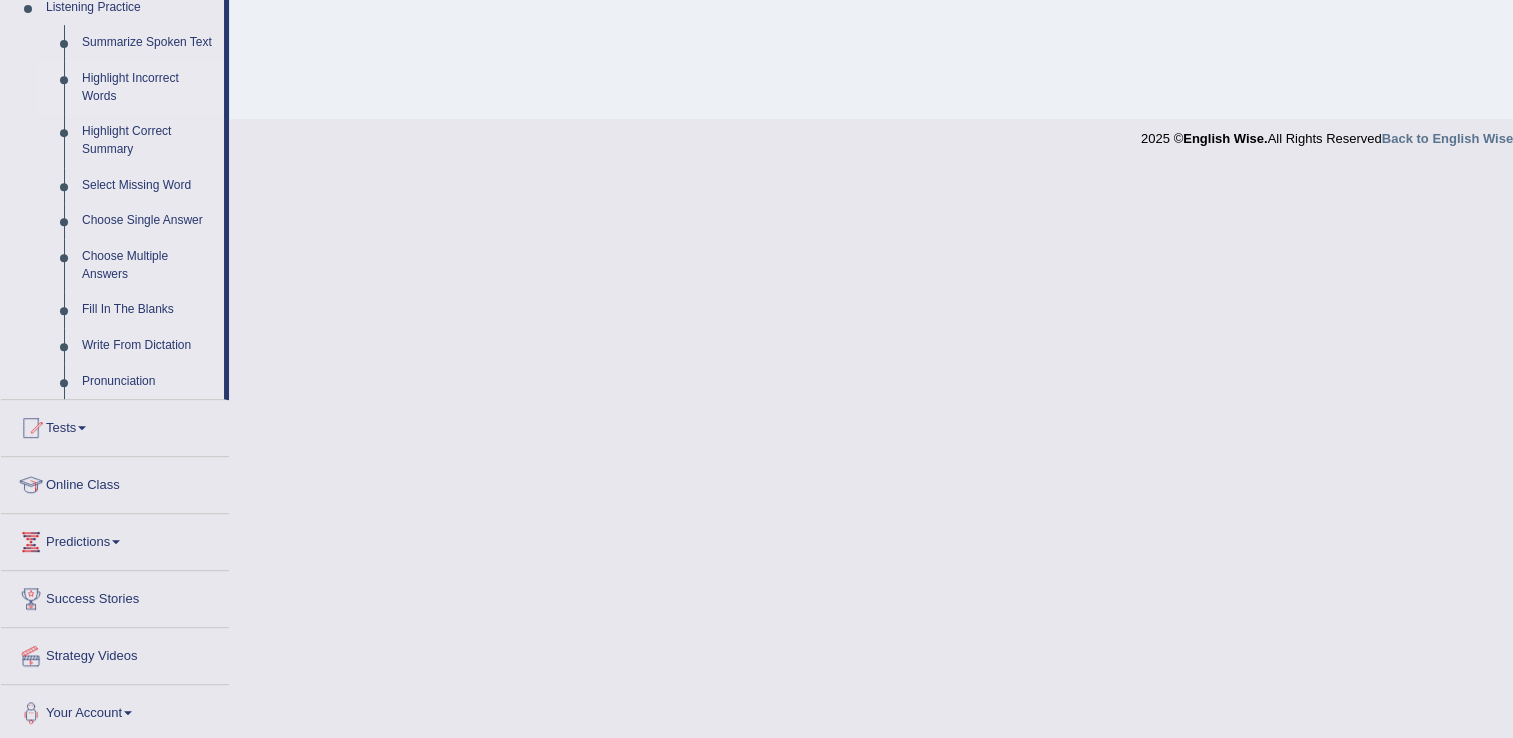 scroll, scrollTop: 884, scrollLeft: 0, axis: vertical 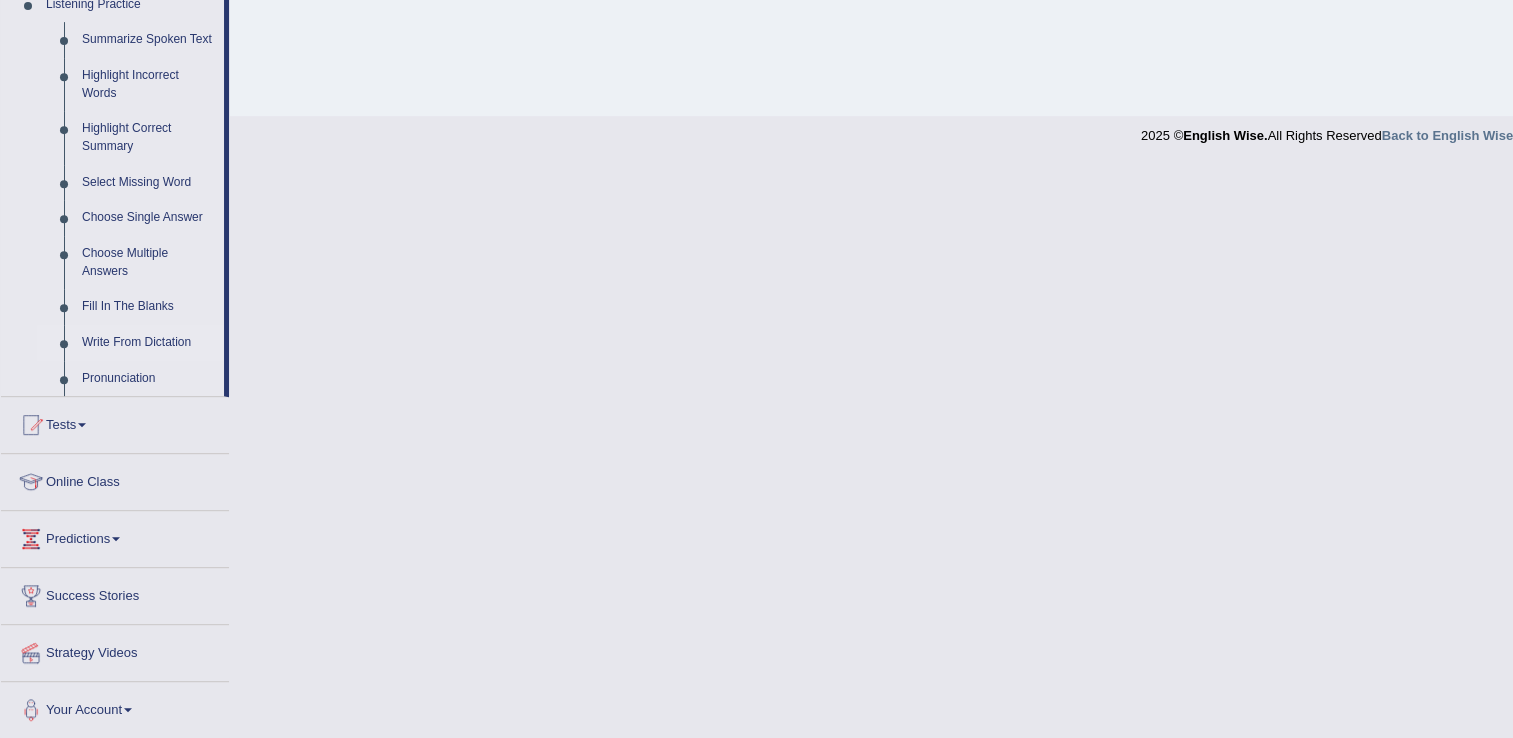 click on "Write From Dictation" at bounding box center [148, 343] 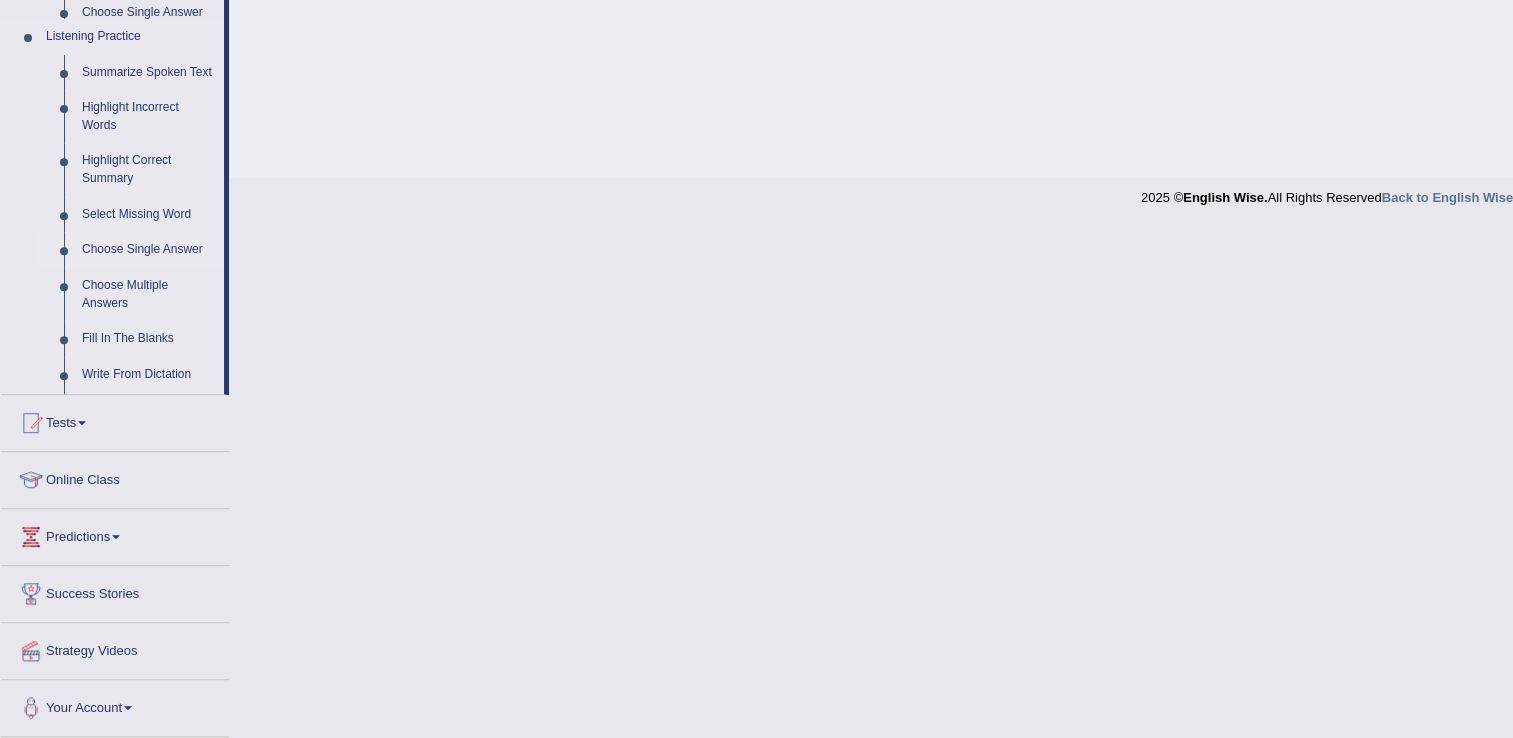click on "Summarize Spoken Text
Highlight Incorrect Words
Highlight Correct Summary
Select Missing Word
Choose Single Answer
Choose Multiple Answers
Fill In The Blanks
Write From Dictation
Pronunciation" at bounding box center [130, 231] 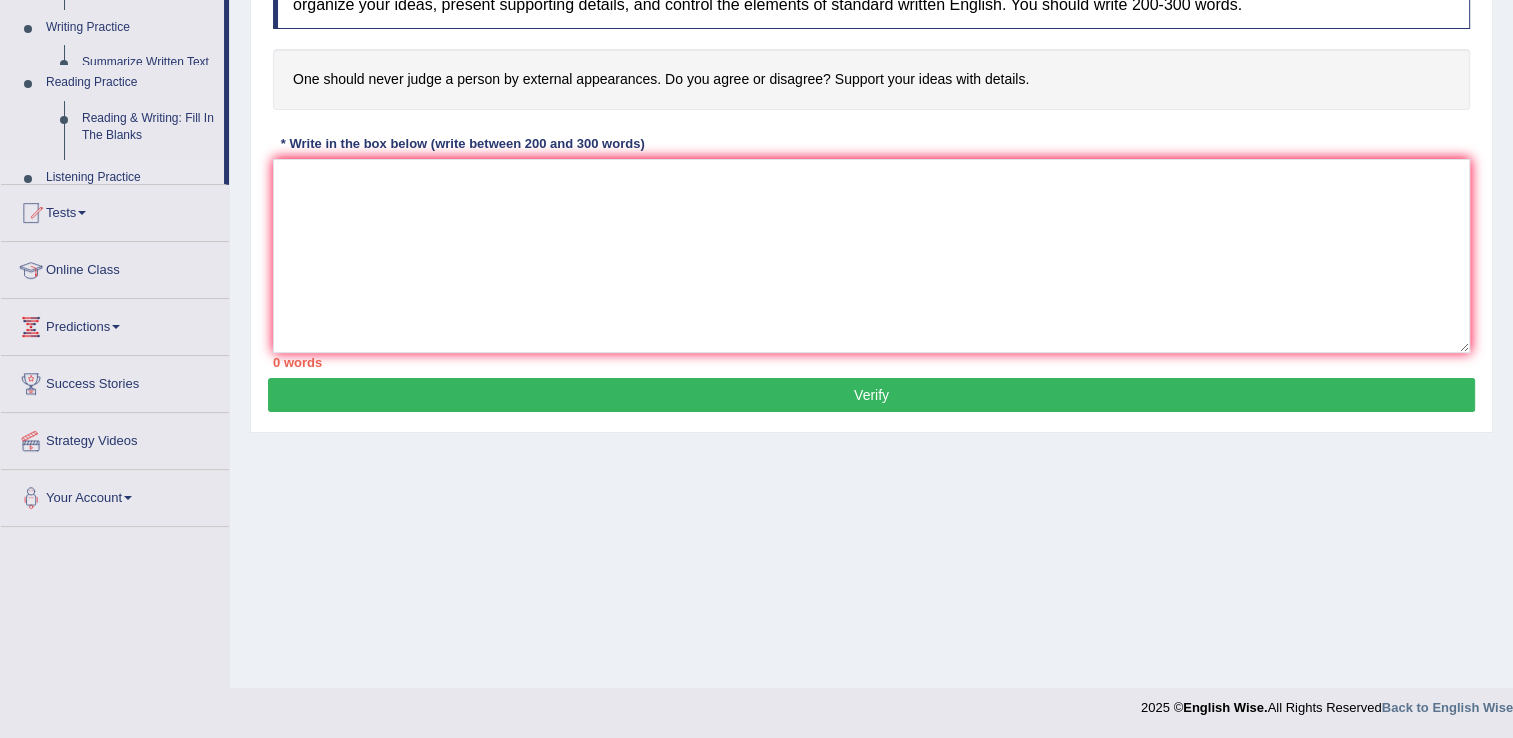 scroll, scrollTop: 312, scrollLeft: 0, axis: vertical 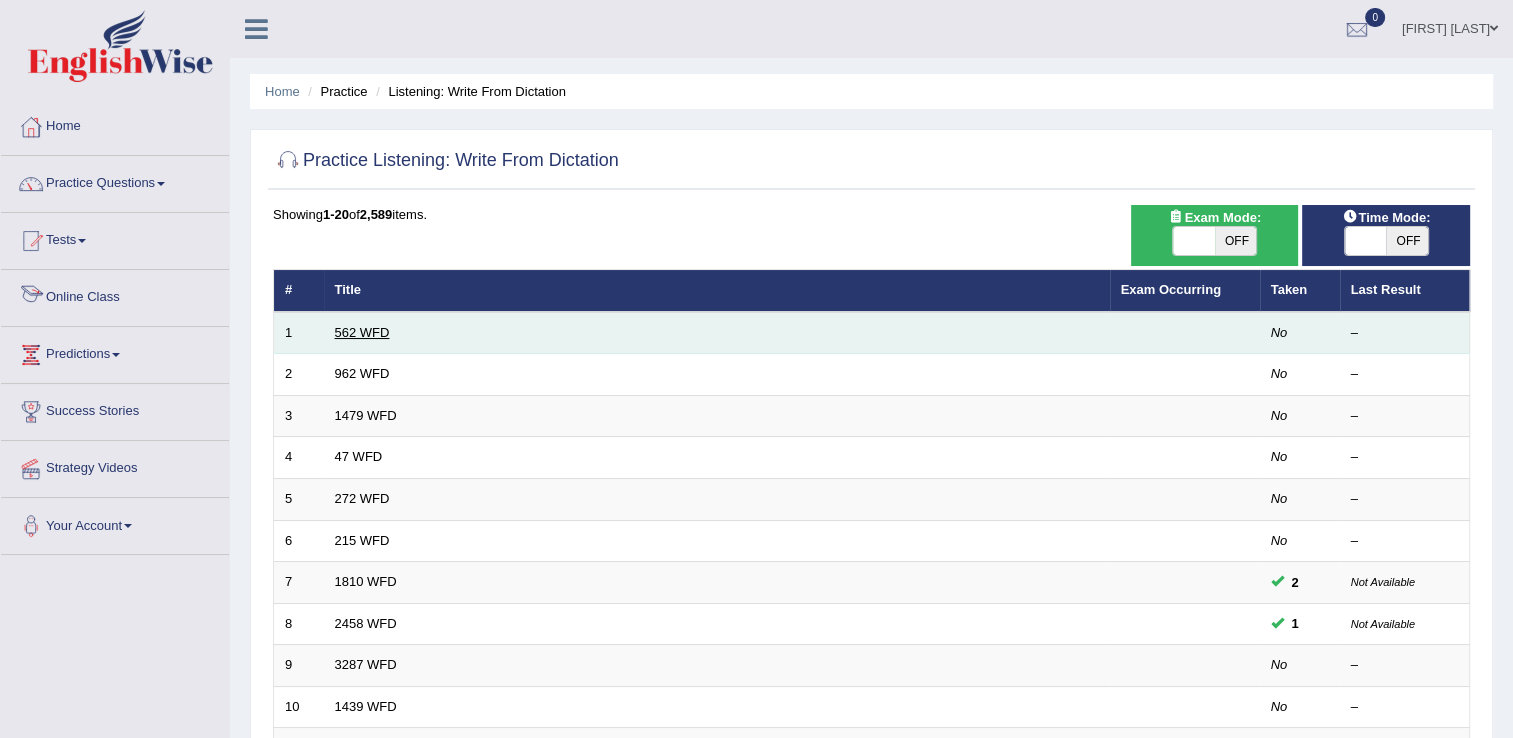 click on "562 WFD" at bounding box center (362, 332) 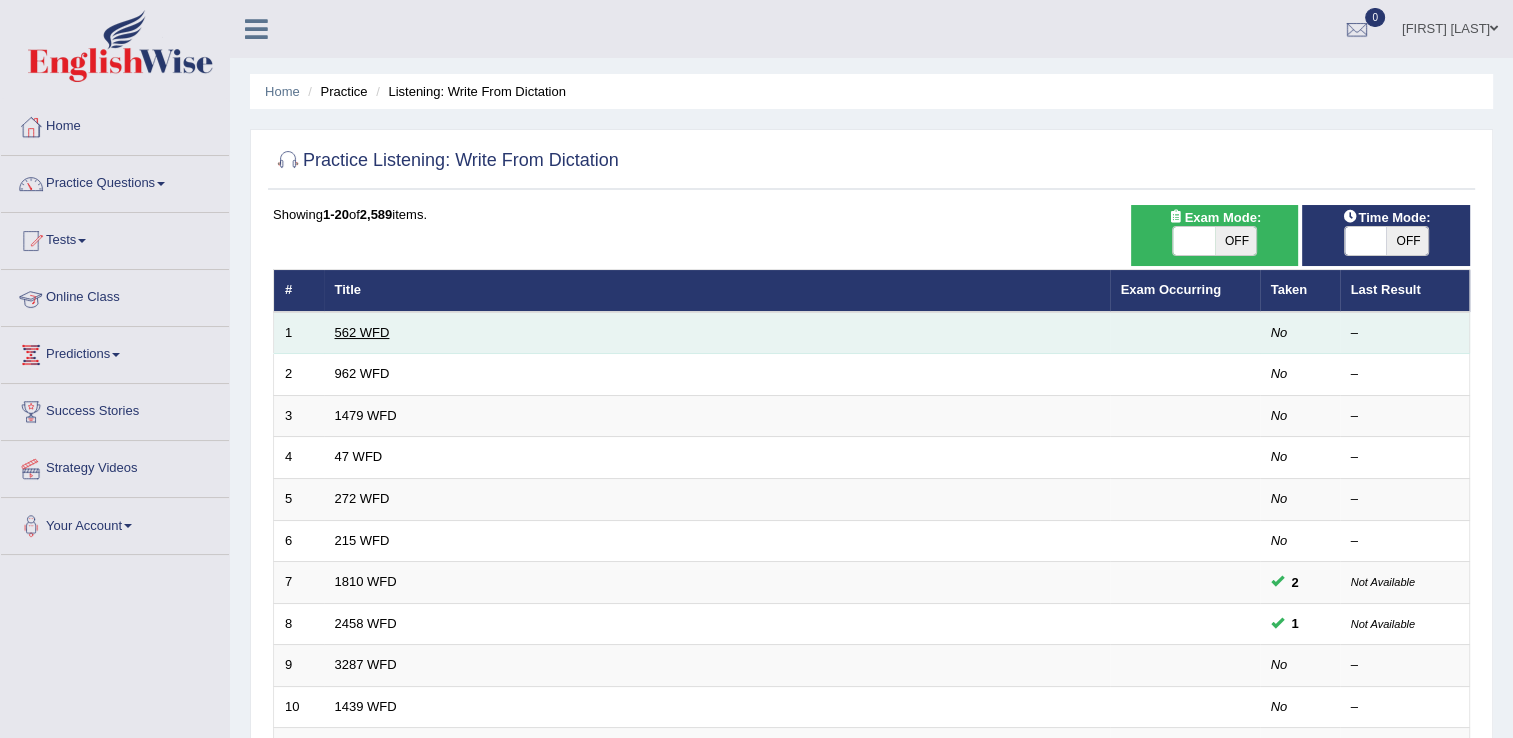 click on "562 WFD" at bounding box center (362, 332) 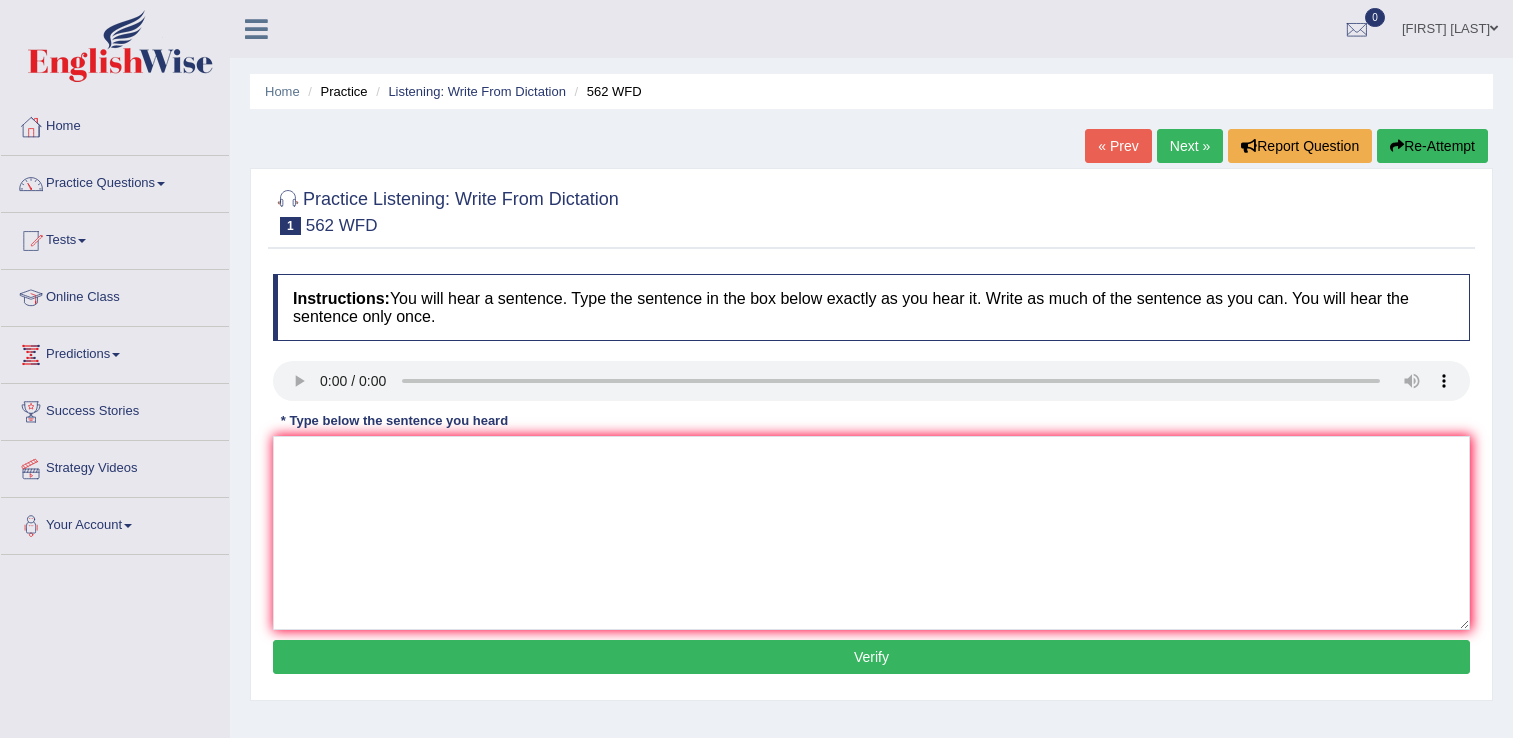 scroll, scrollTop: 200, scrollLeft: 0, axis: vertical 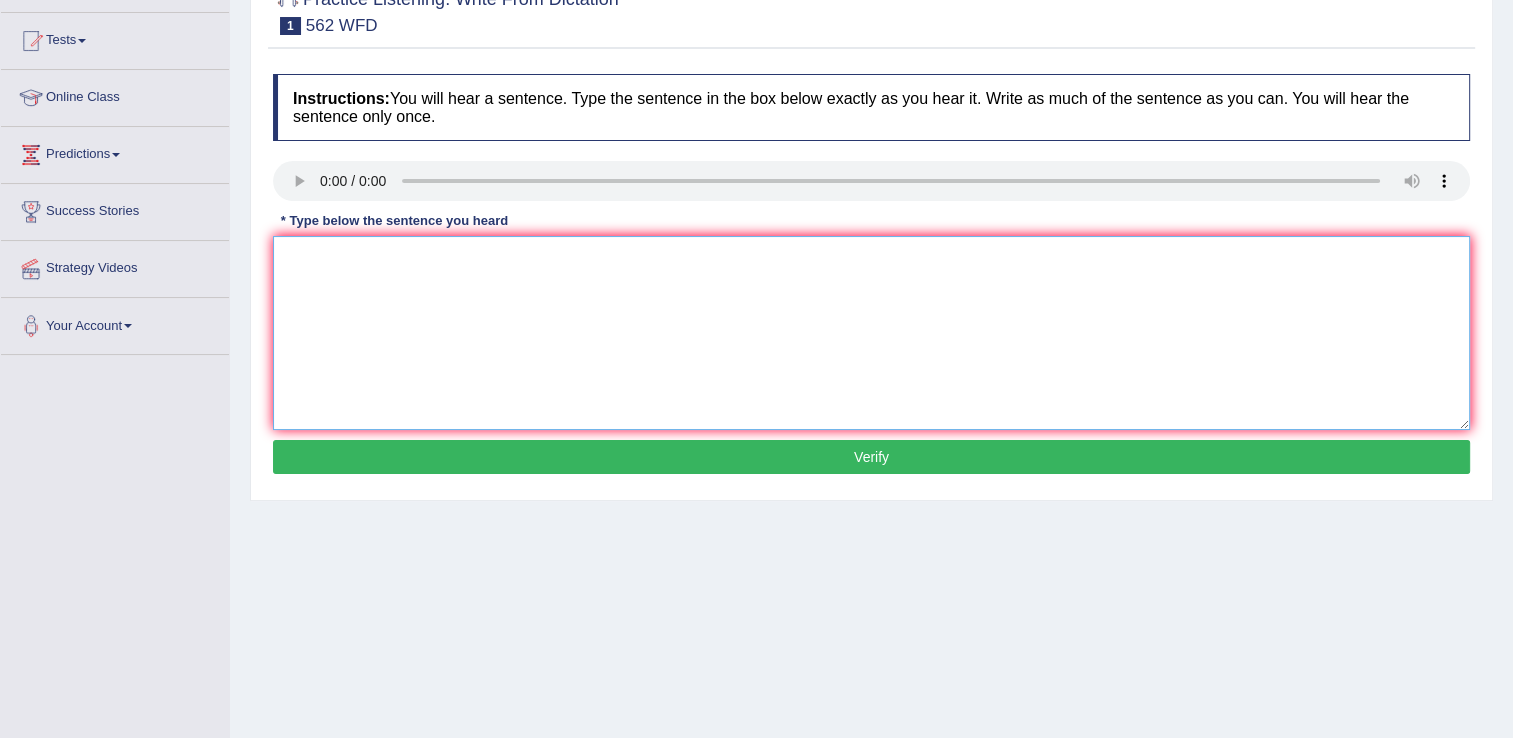 click at bounding box center [871, 333] 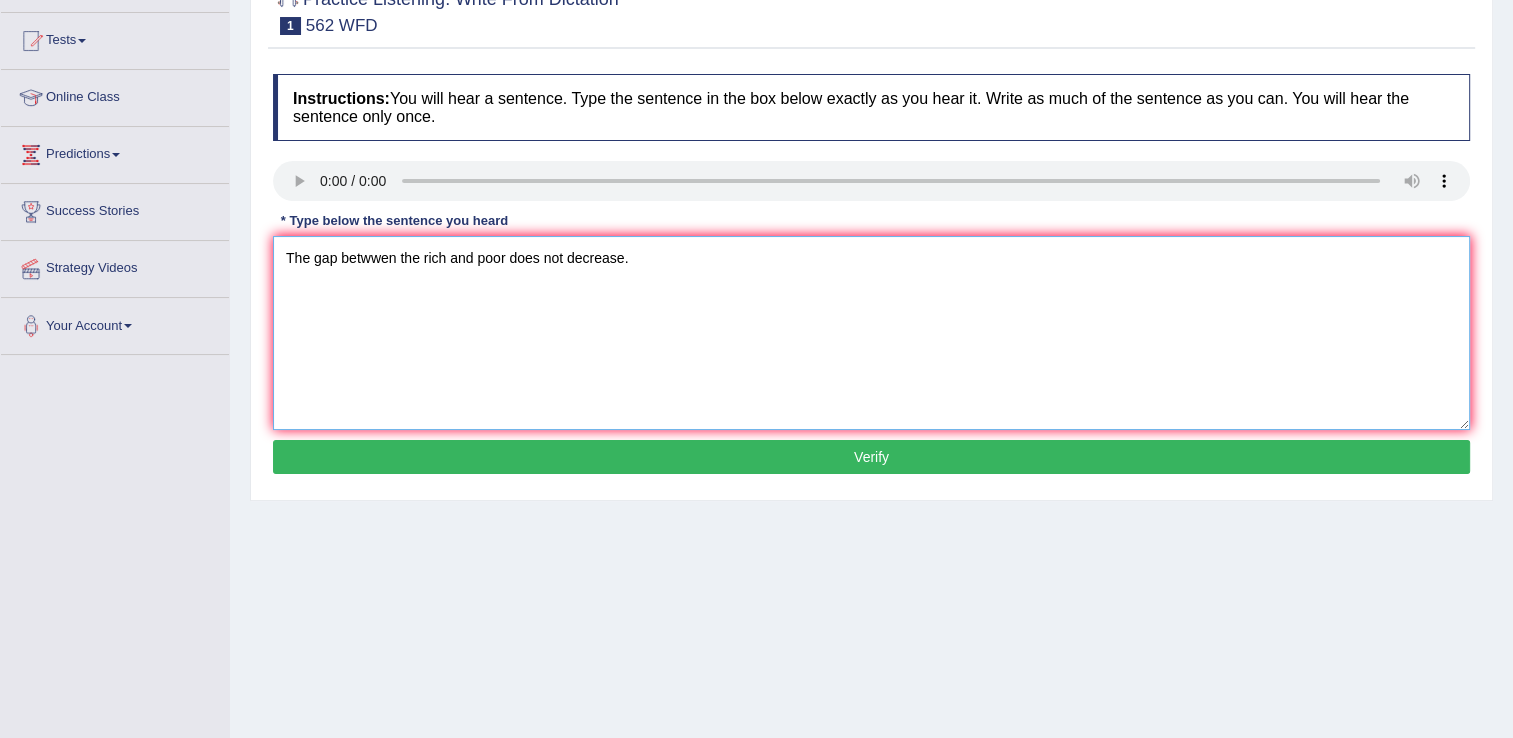 click on "The gap betwwen the rich and poor does not decrease." at bounding box center (871, 333) 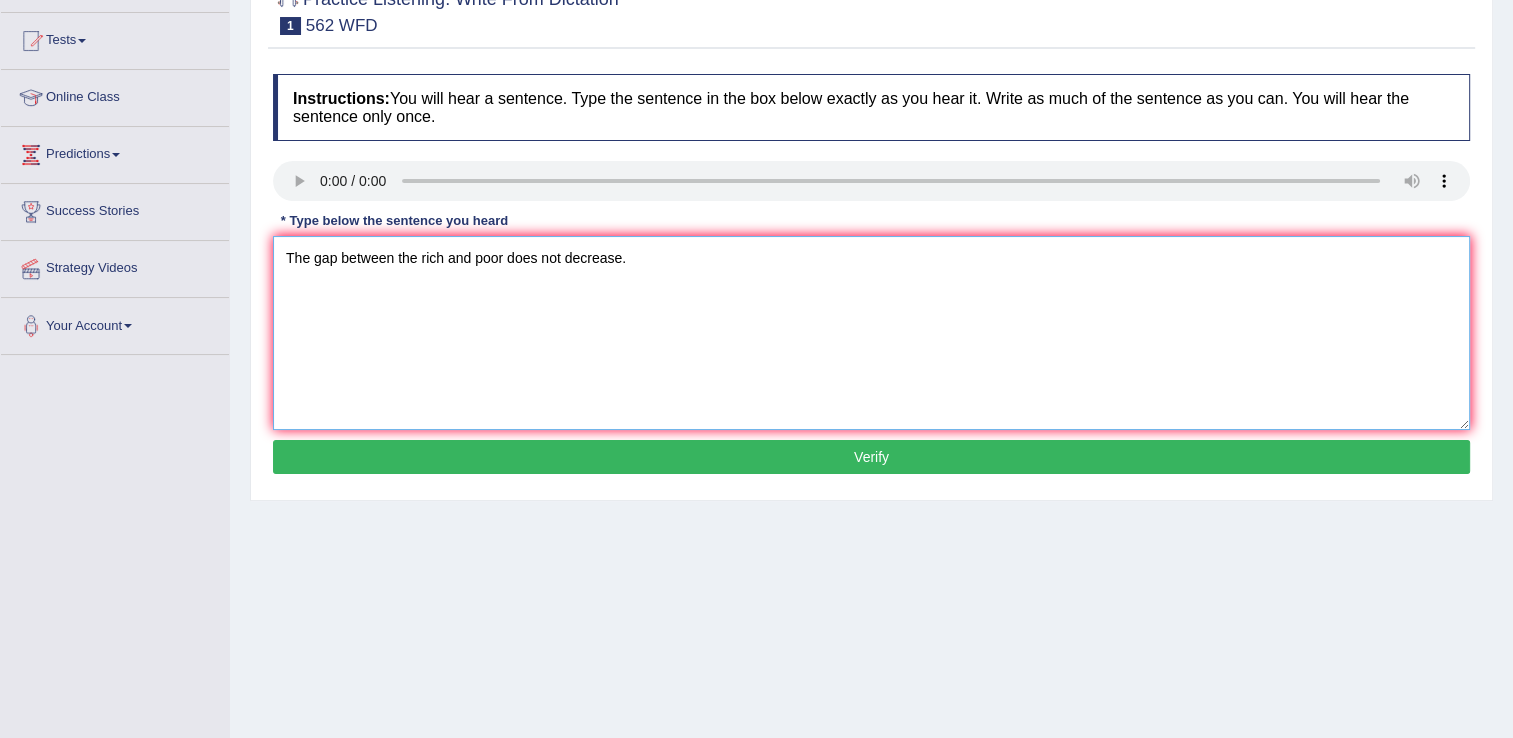 type on "The gap between the rich and poor does not decrease." 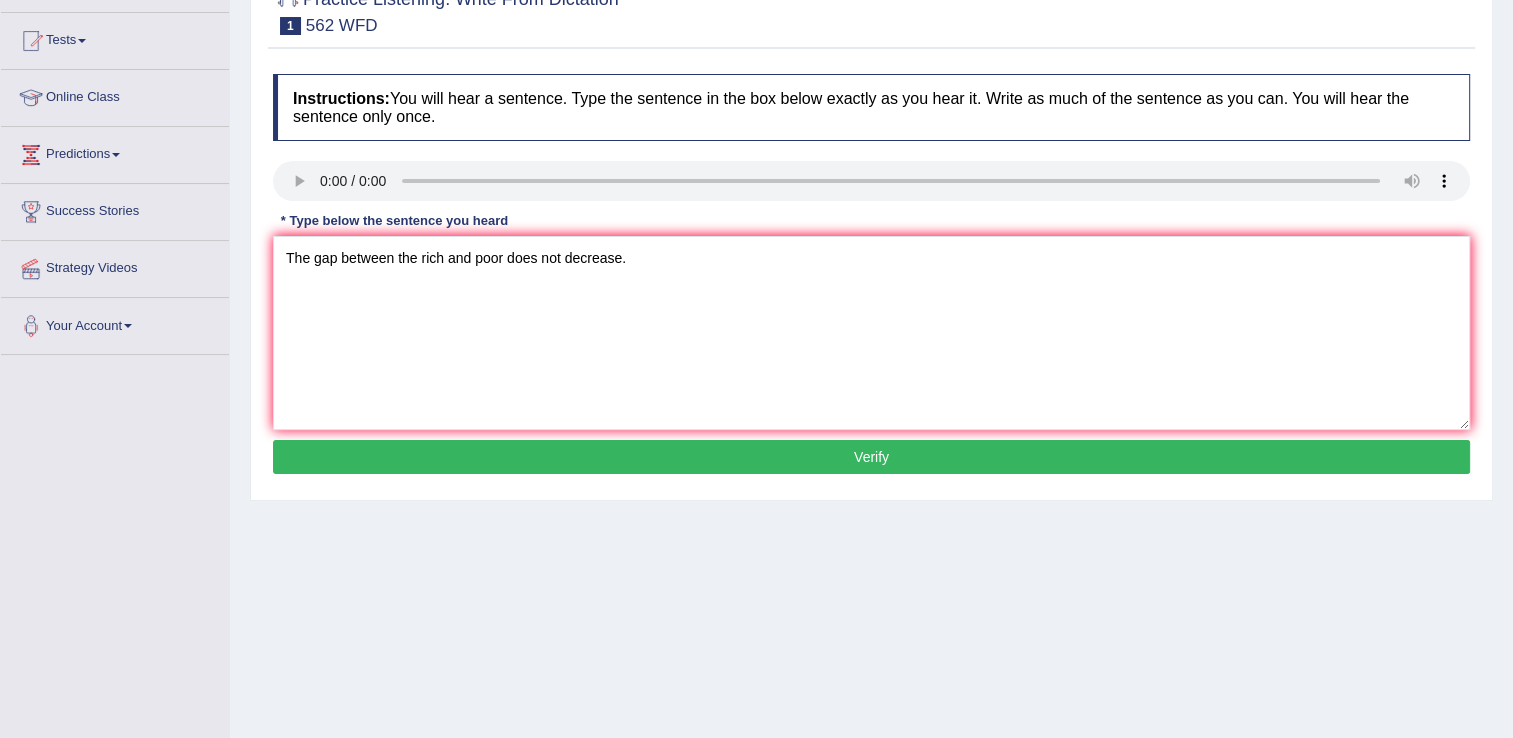 click on "Verify" at bounding box center [871, 457] 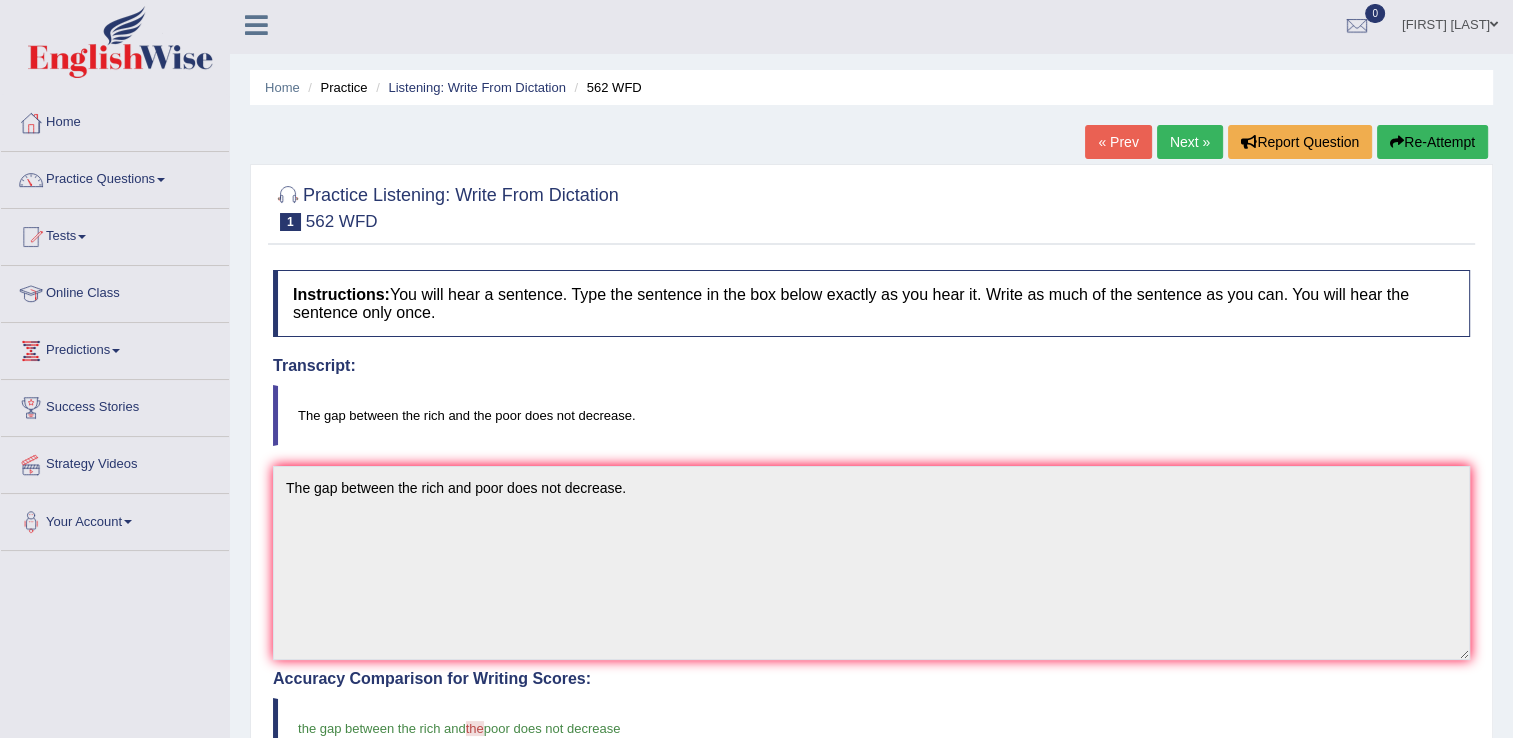 scroll, scrollTop: 0, scrollLeft: 0, axis: both 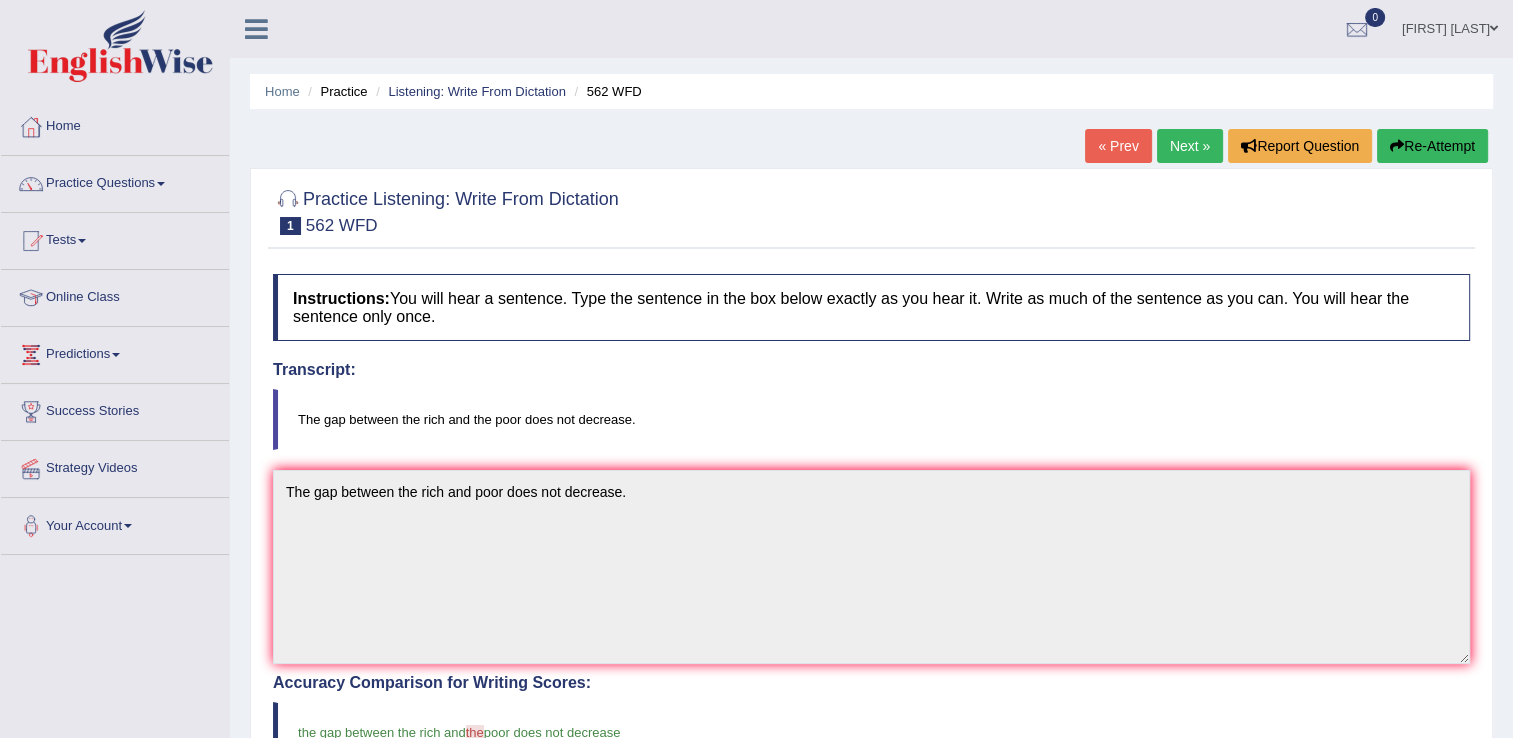 click on "Next »" at bounding box center [1190, 146] 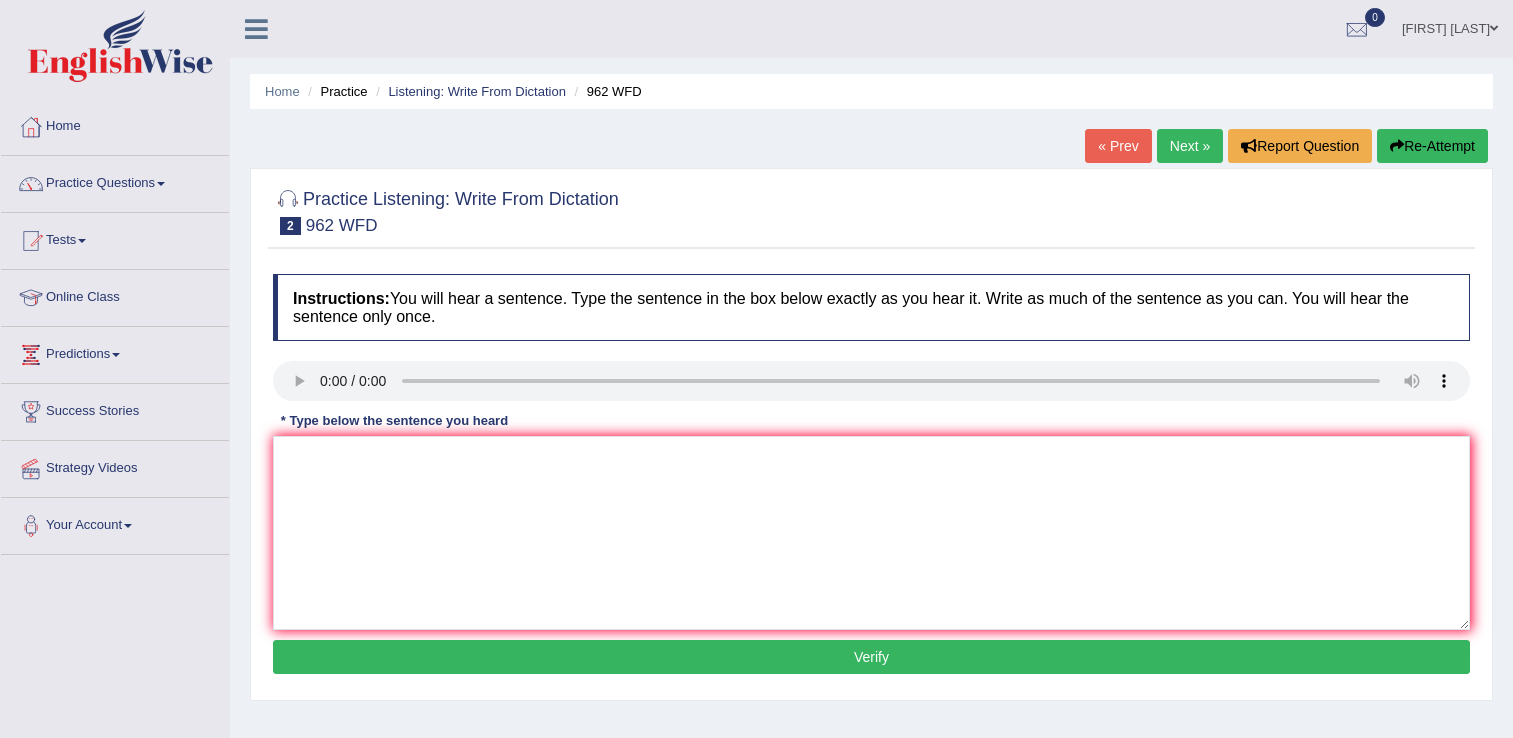 scroll, scrollTop: 0, scrollLeft: 0, axis: both 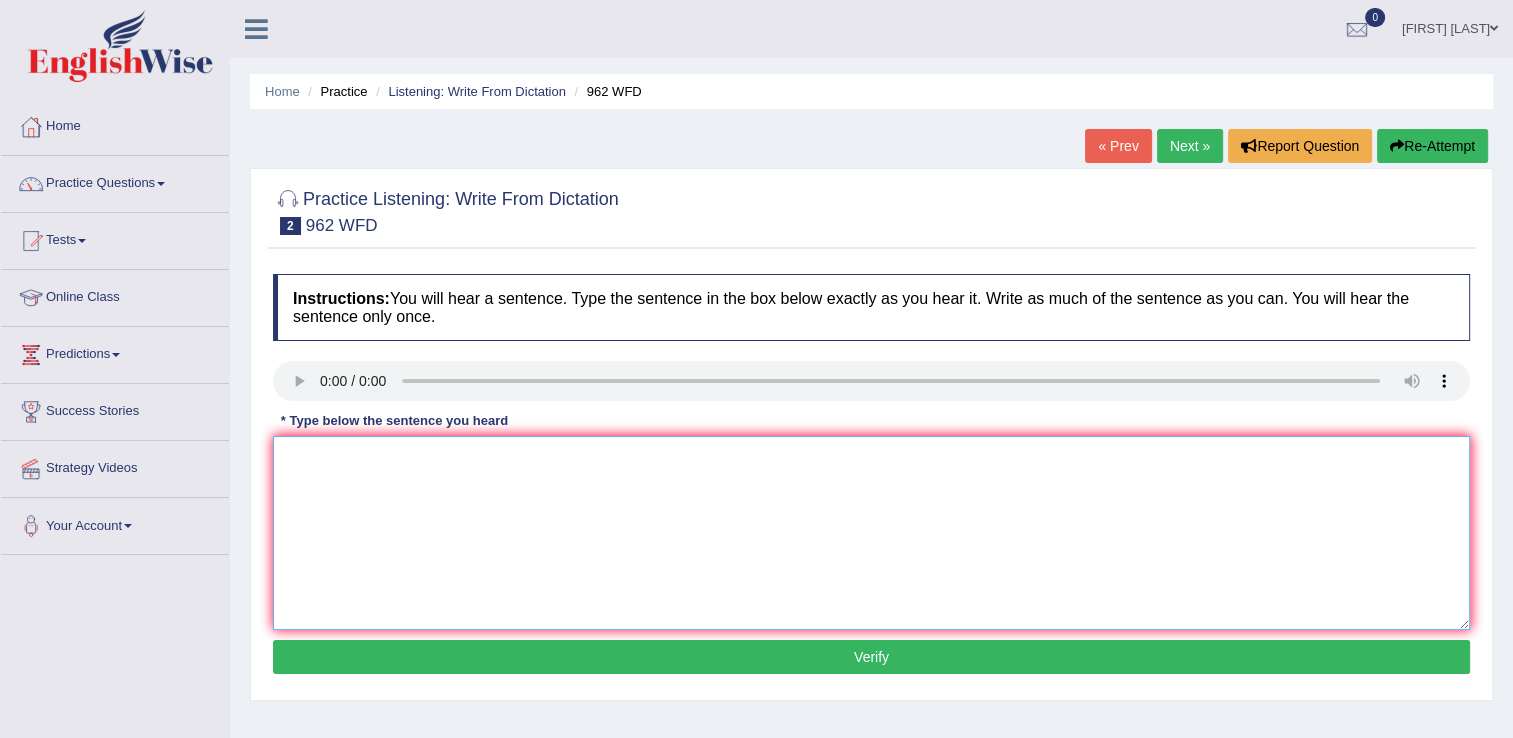 click at bounding box center [871, 533] 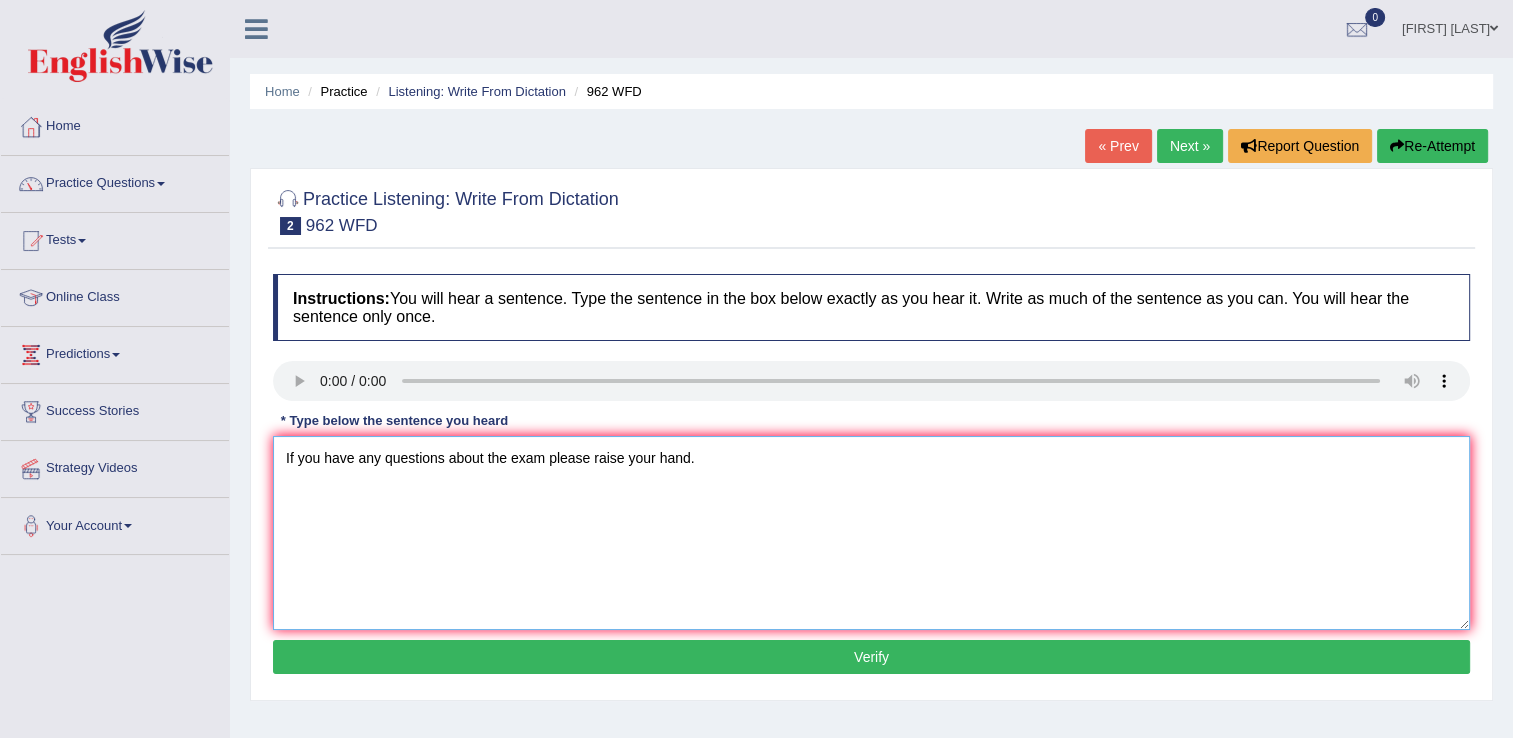 click on "If you have any questions about the exam please raise your hand." at bounding box center [871, 533] 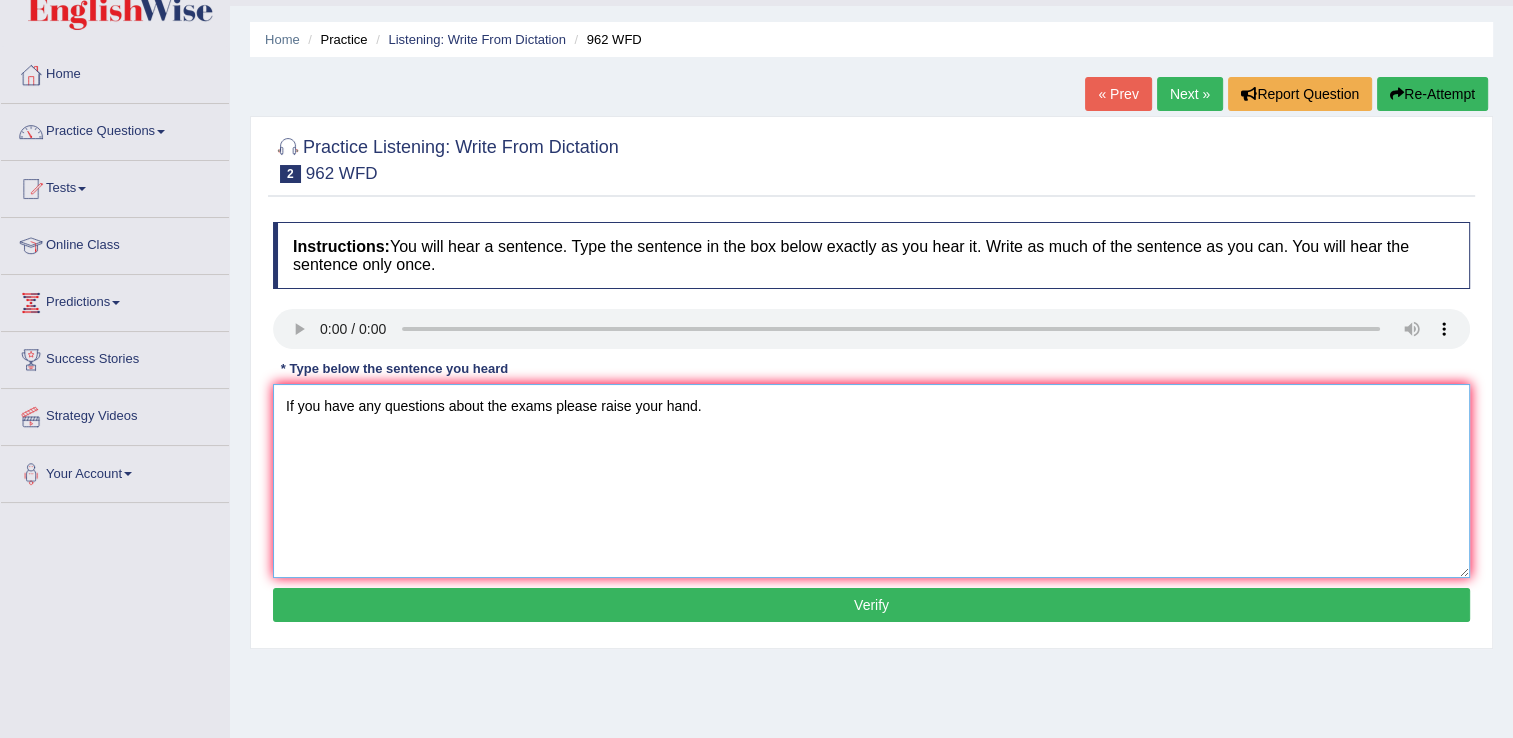 scroll, scrollTop: 100, scrollLeft: 0, axis: vertical 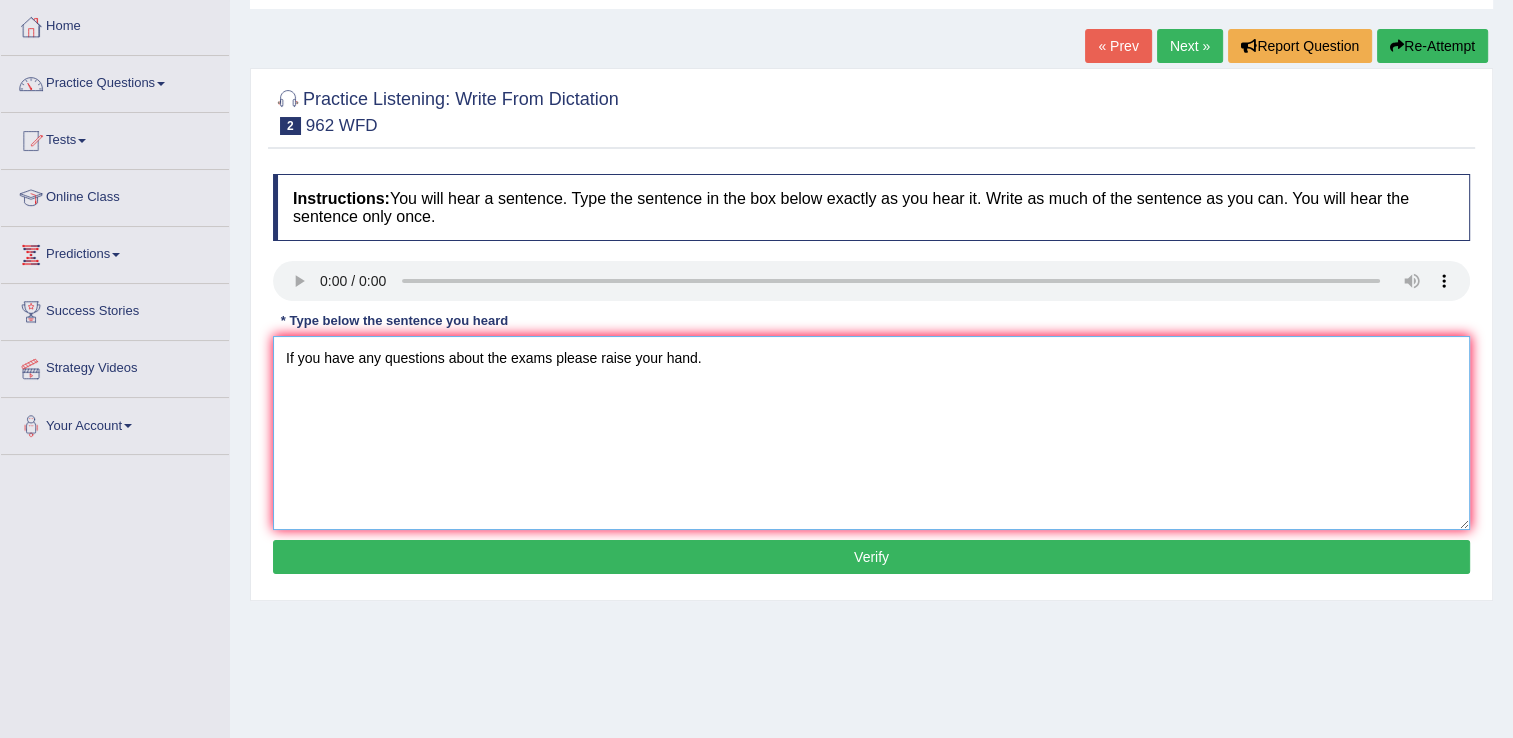 type on "If you have any questions about the exams please raise your hand." 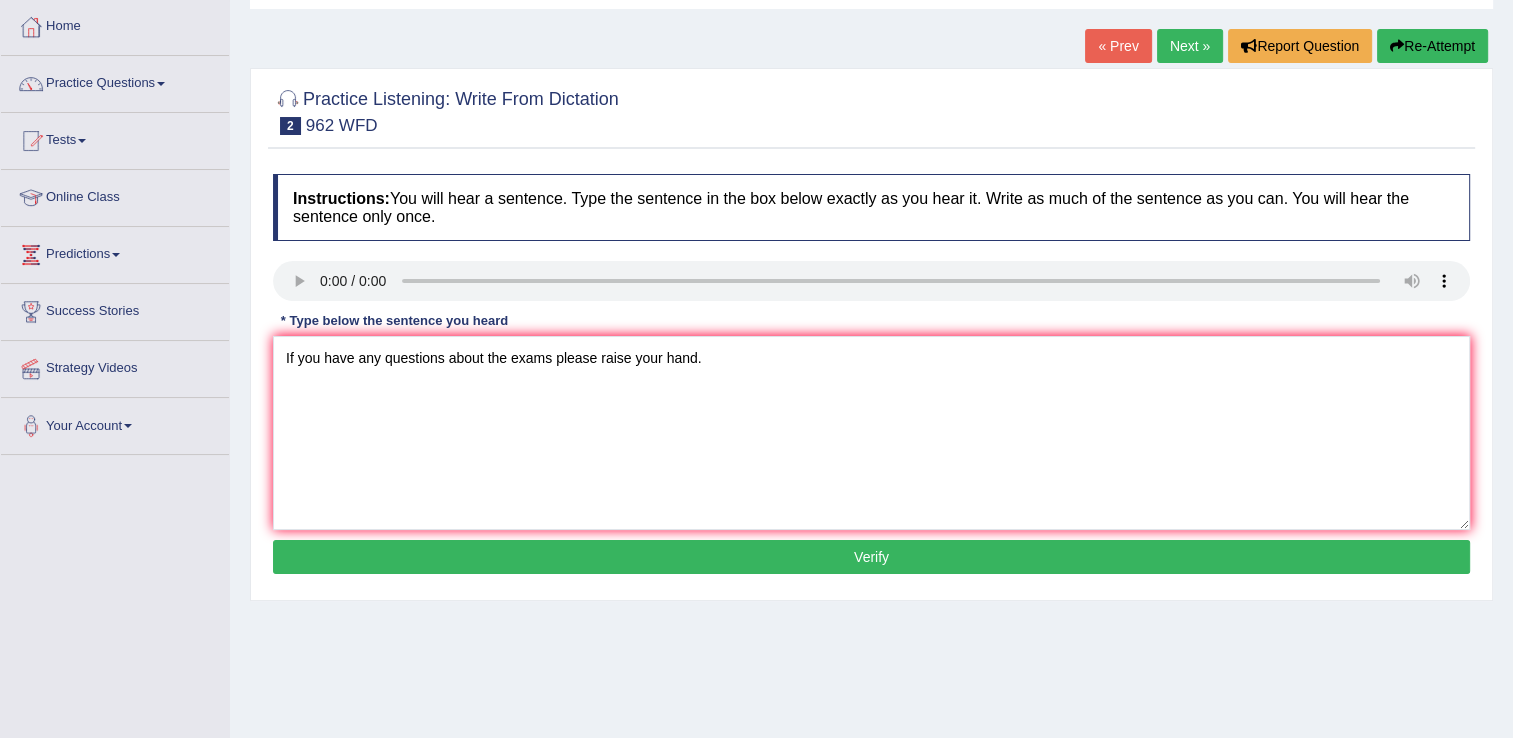 click on "Instructions:  You will hear a sentence. Type the sentence in the box below exactly as you hear it. Write as much of the sentence as you can. You will hear the sentence only once.
Transcript: If you have any questions about the exam, please raise your hand. * Type below the sentence you heard If you have any questions about the exams please raise your hand. Accuracy Comparison for Writing Scores:
Red:  Missed Words
Green:  Correct Words
Blue:  Added/Mistyped Words
Accuracy:   Punctuation at the end  You wrote first capital letter A.I. Engine Result:  Processing... Verify" at bounding box center [871, 377] 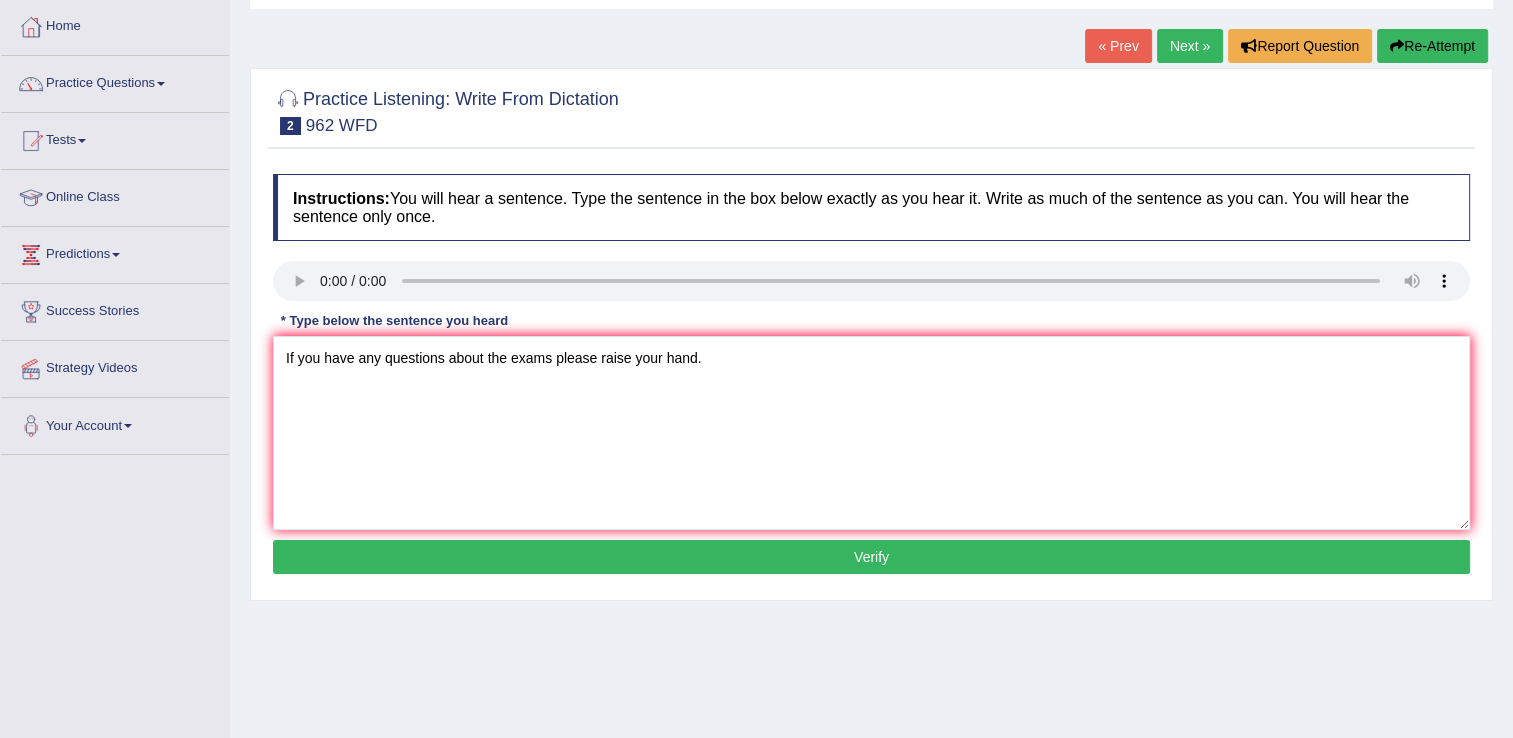 click on "Verify" at bounding box center (871, 557) 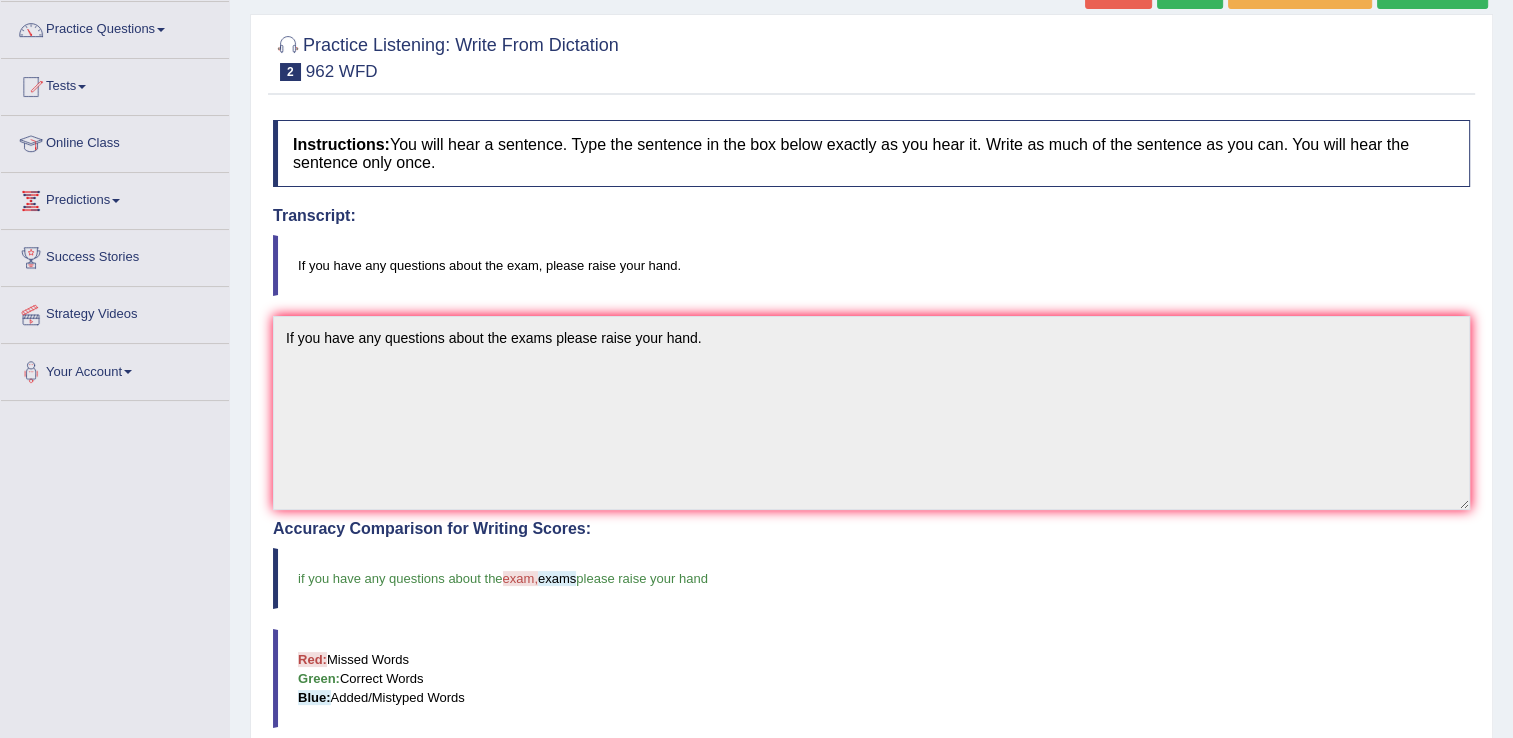 scroll, scrollTop: 52, scrollLeft: 0, axis: vertical 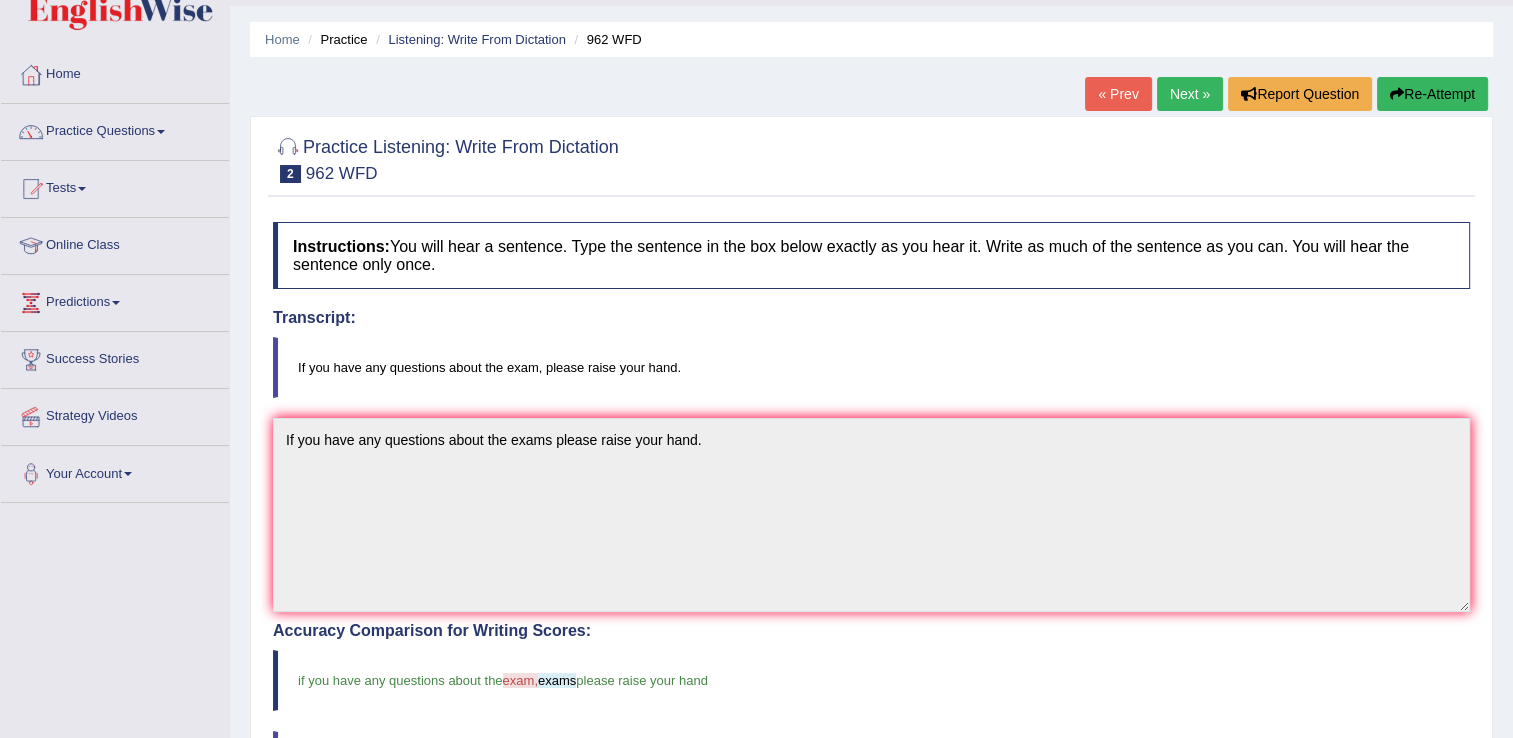 click on "Next »" at bounding box center (1190, 94) 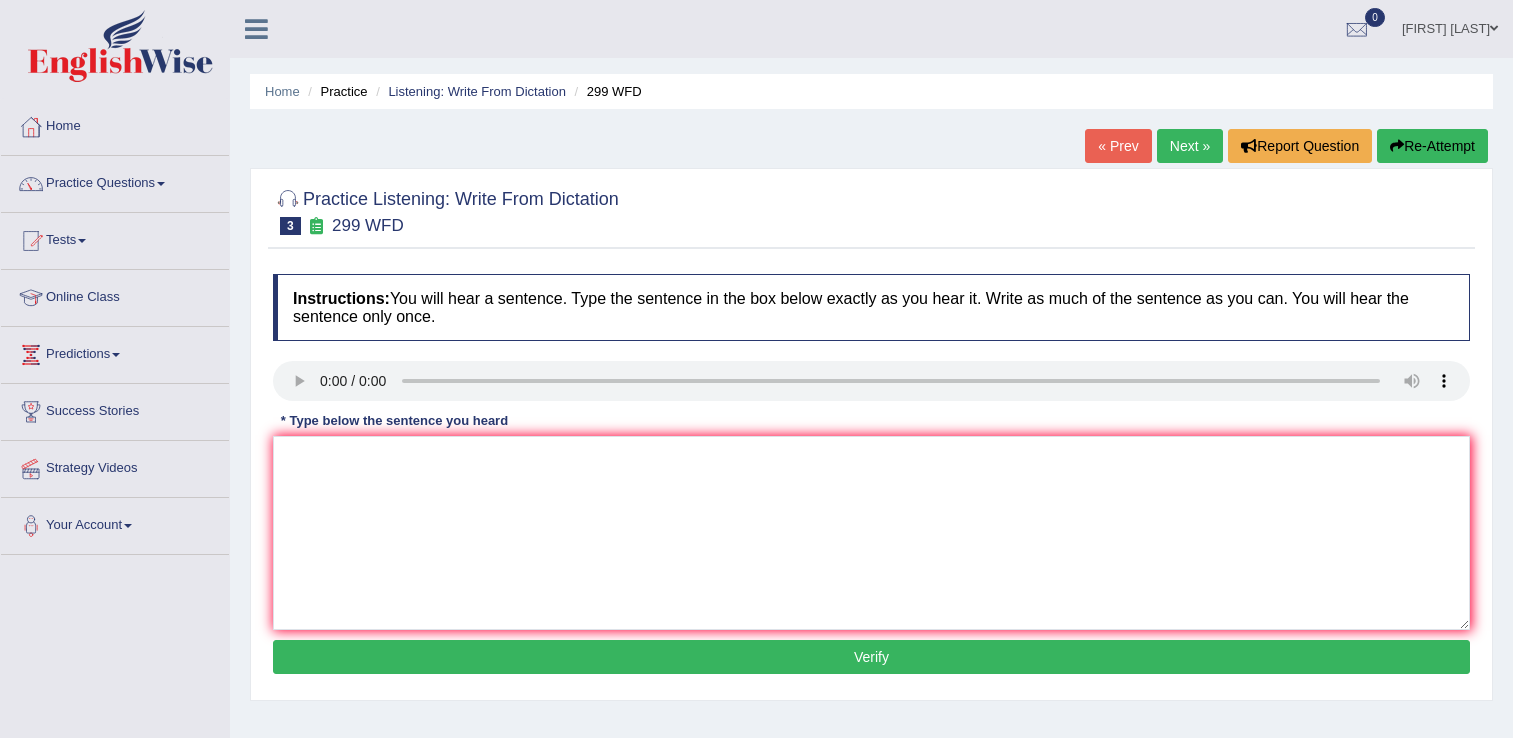 scroll, scrollTop: 0, scrollLeft: 0, axis: both 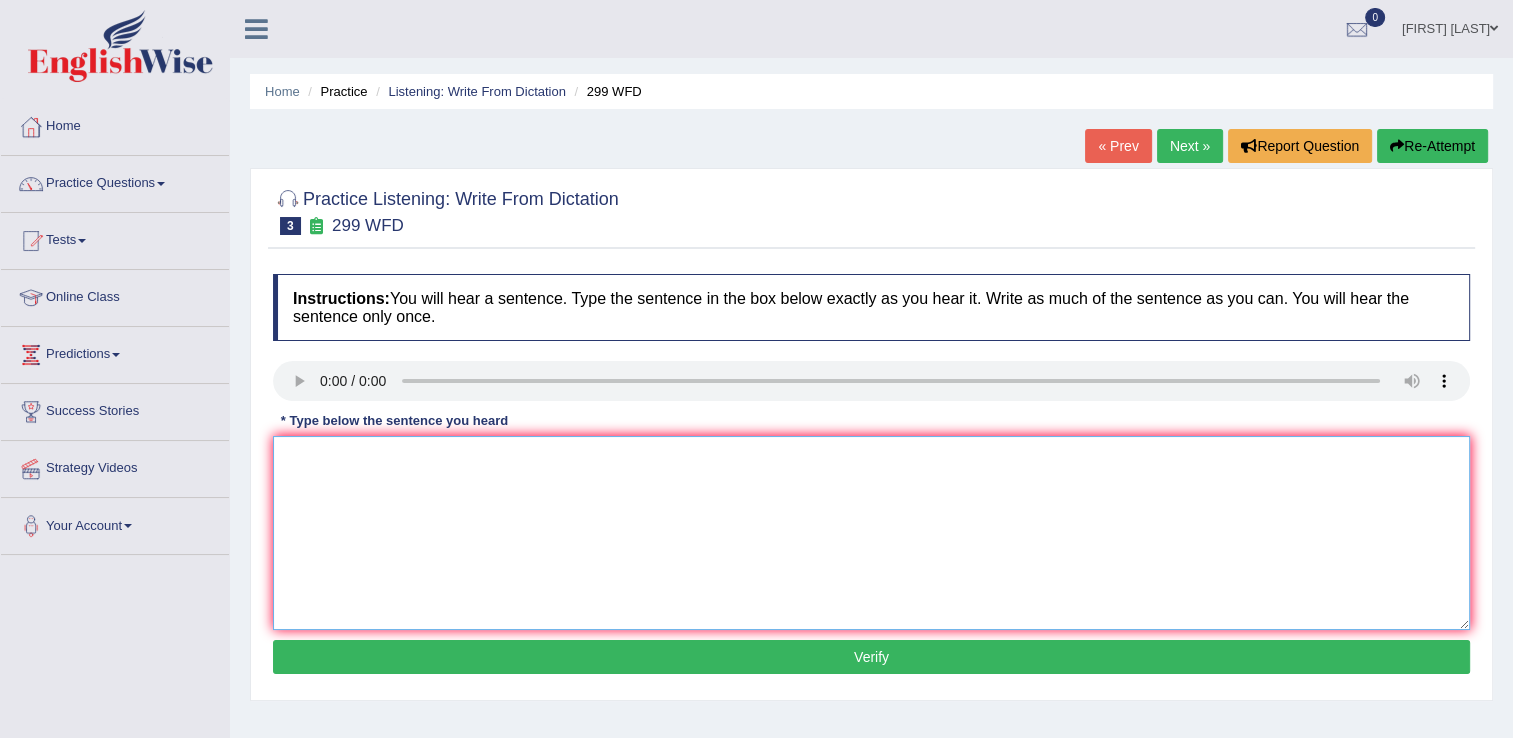 click at bounding box center [871, 533] 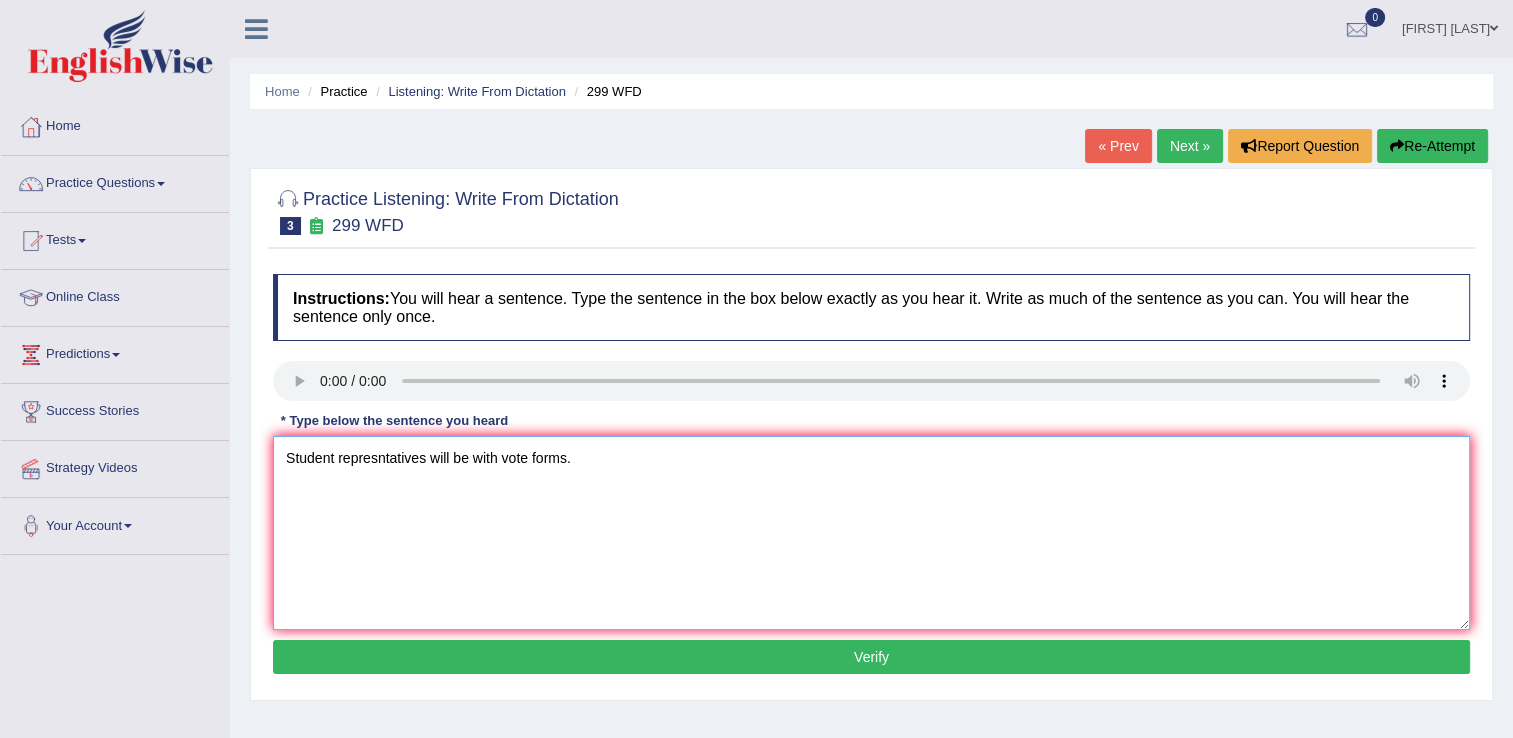 click on "Student represntatives will be with vote forms." at bounding box center [871, 533] 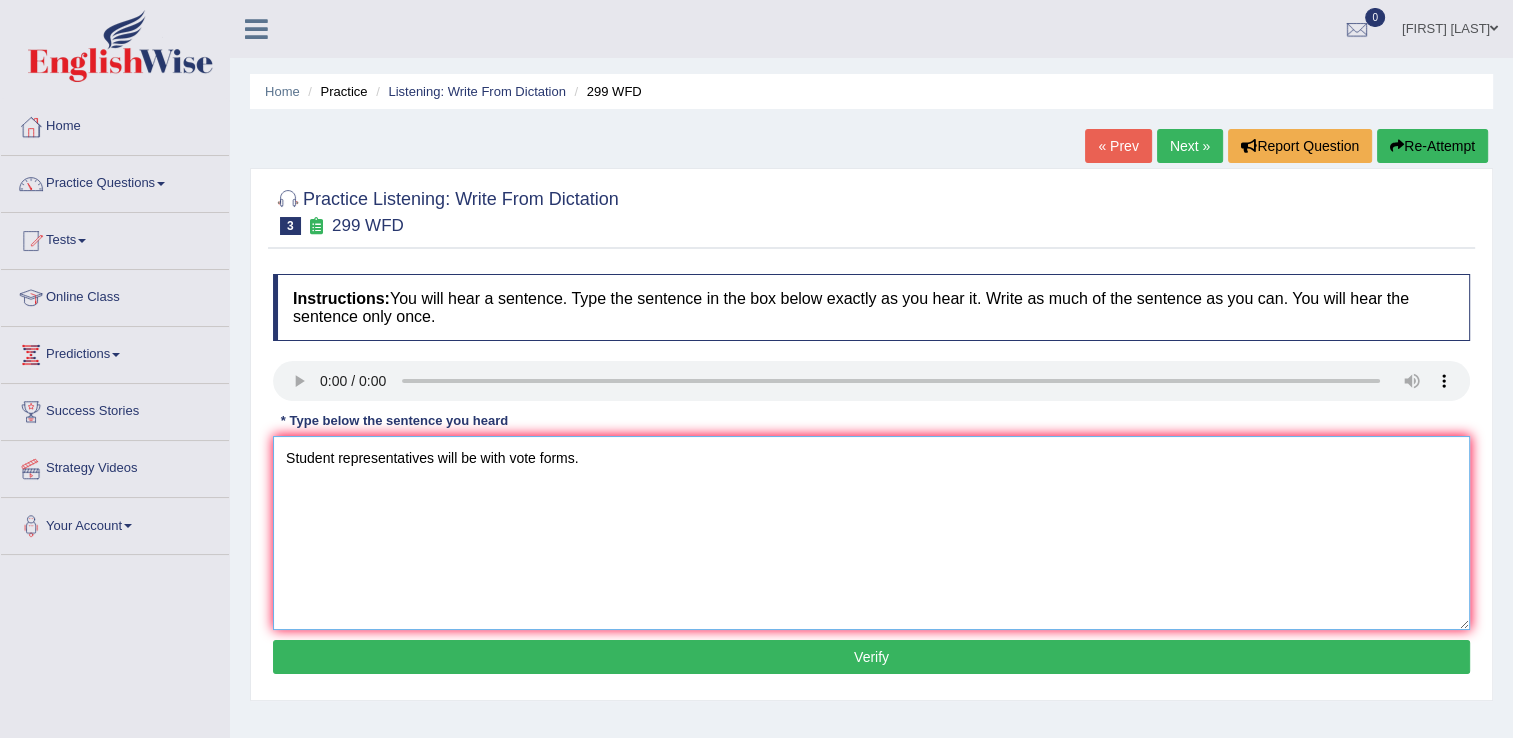 type on "Student representatives will be with vote forms." 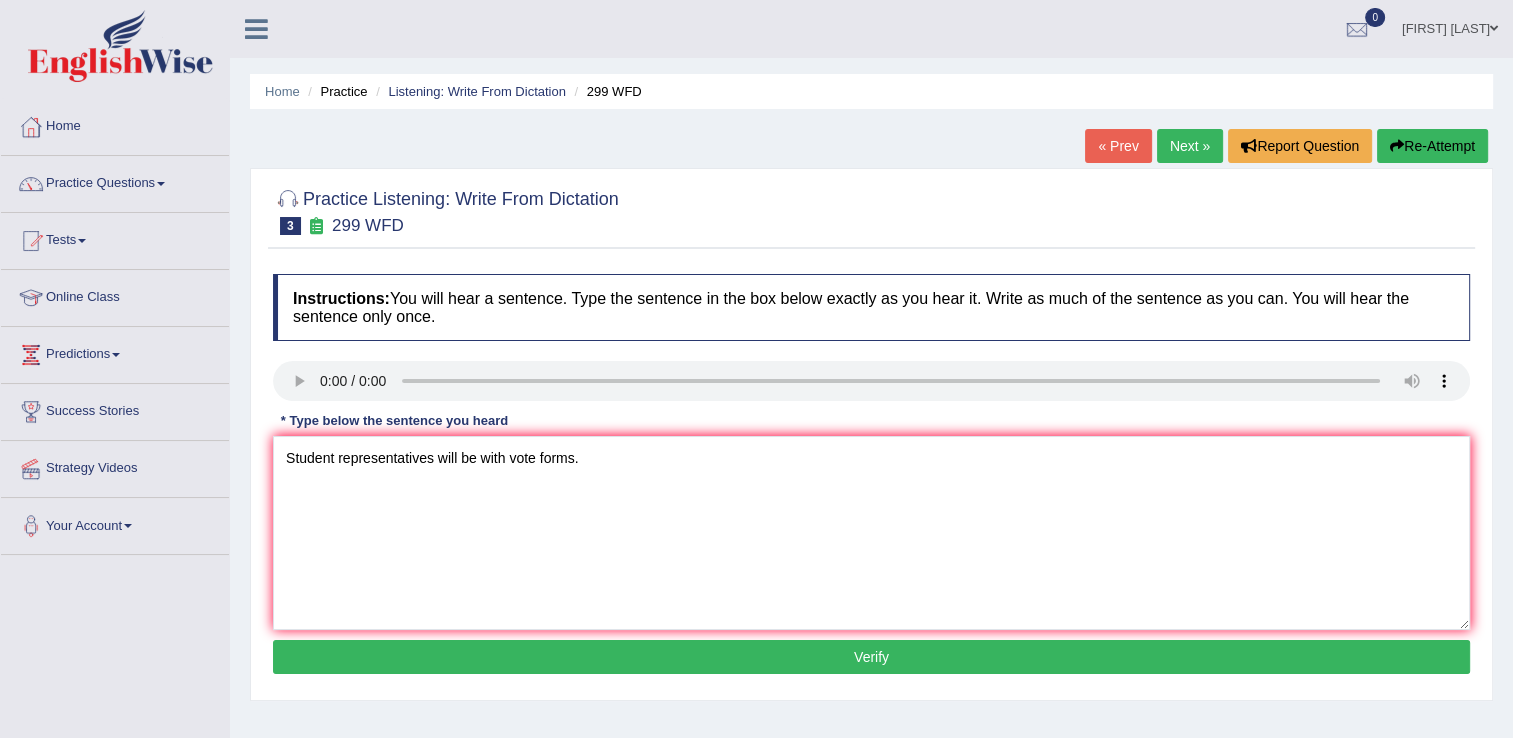 click on "Verify" at bounding box center [871, 657] 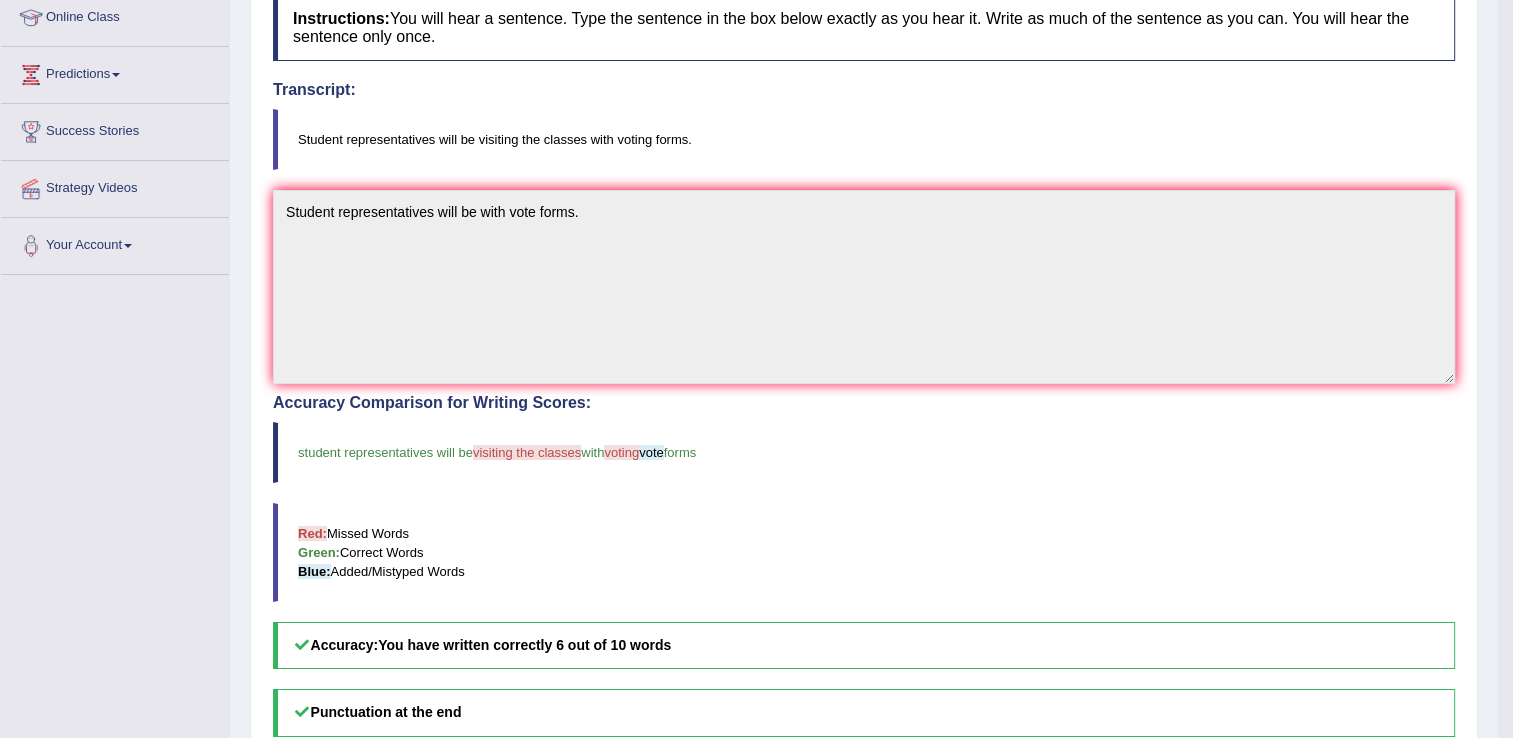 scroll, scrollTop: 300, scrollLeft: 0, axis: vertical 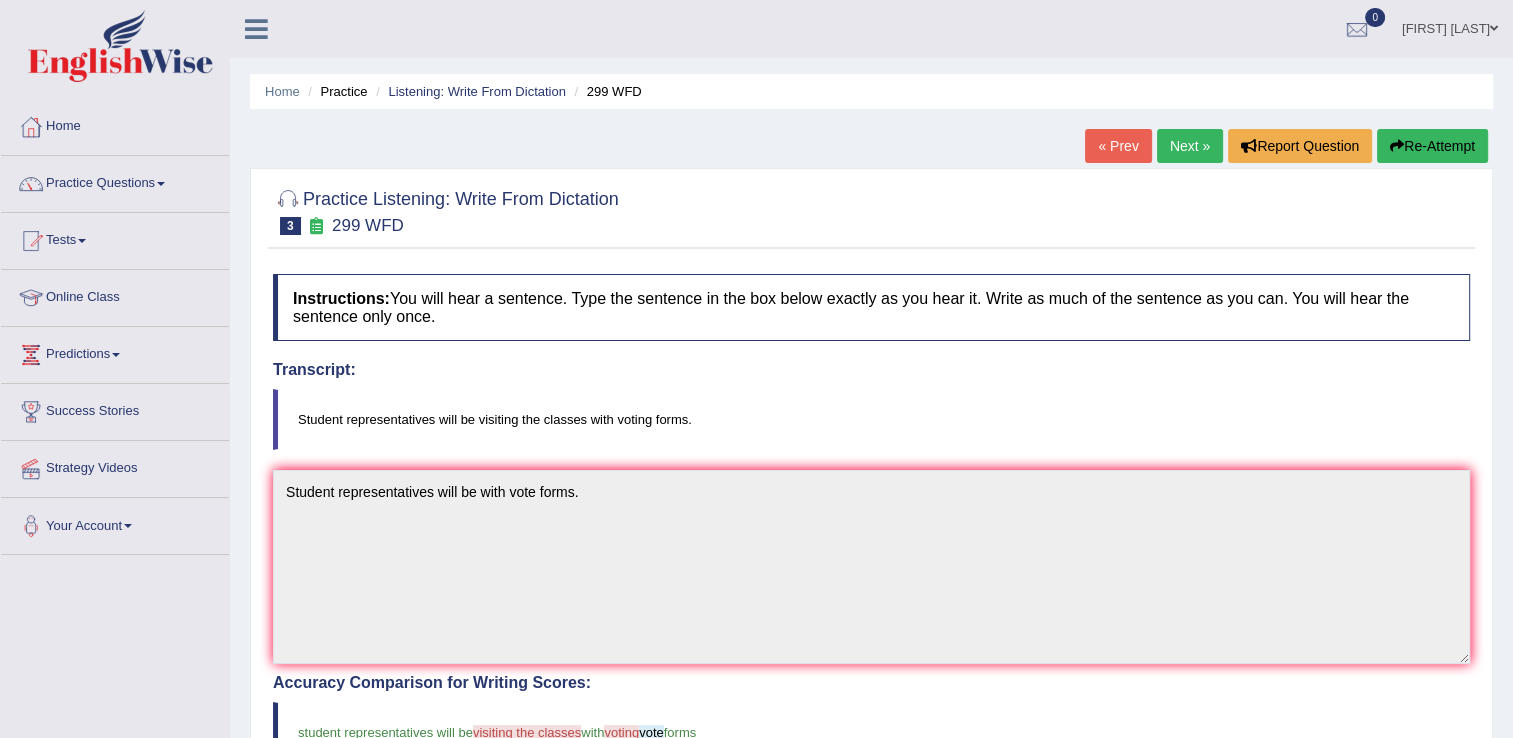 click on "Next »" at bounding box center (1190, 146) 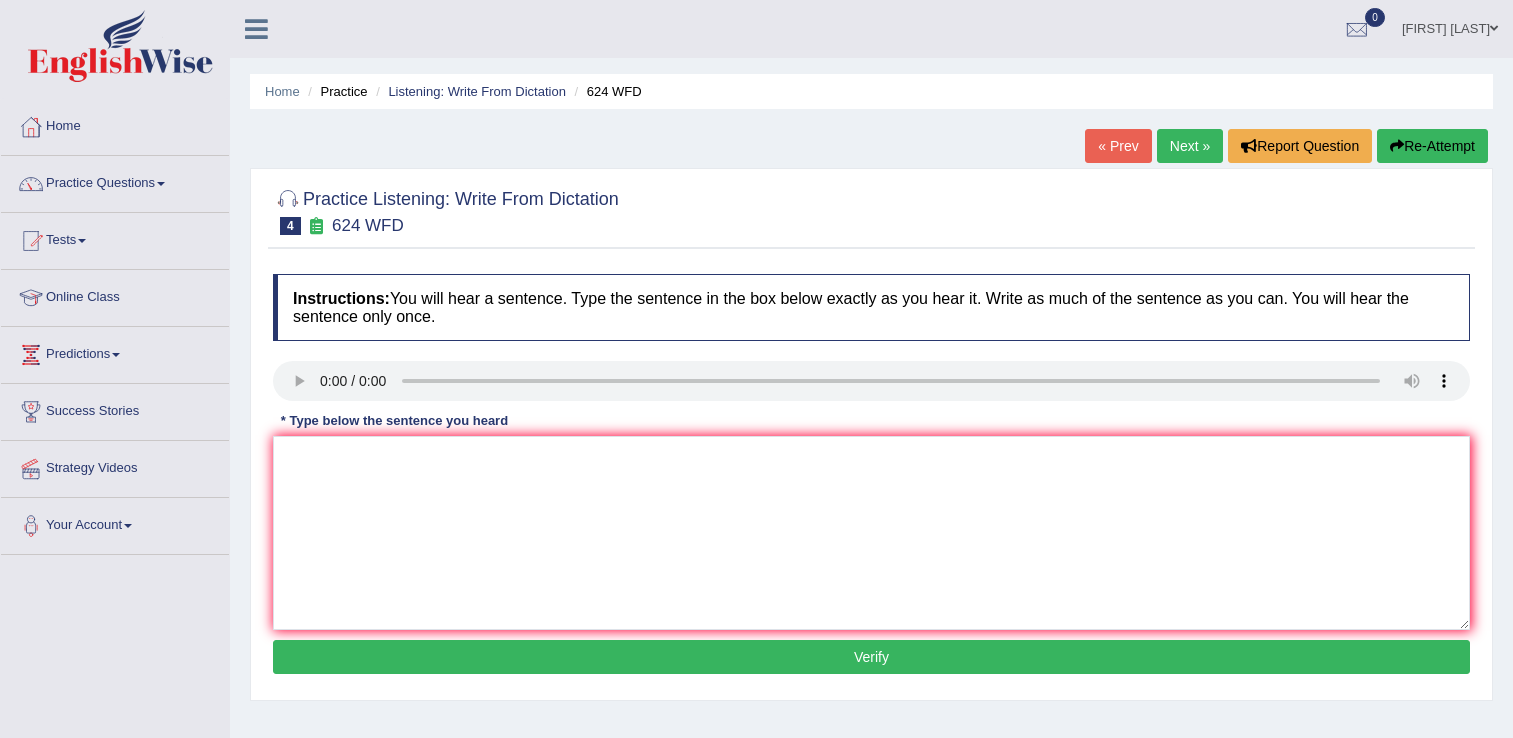 scroll, scrollTop: 300, scrollLeft: 0, axis: vertical 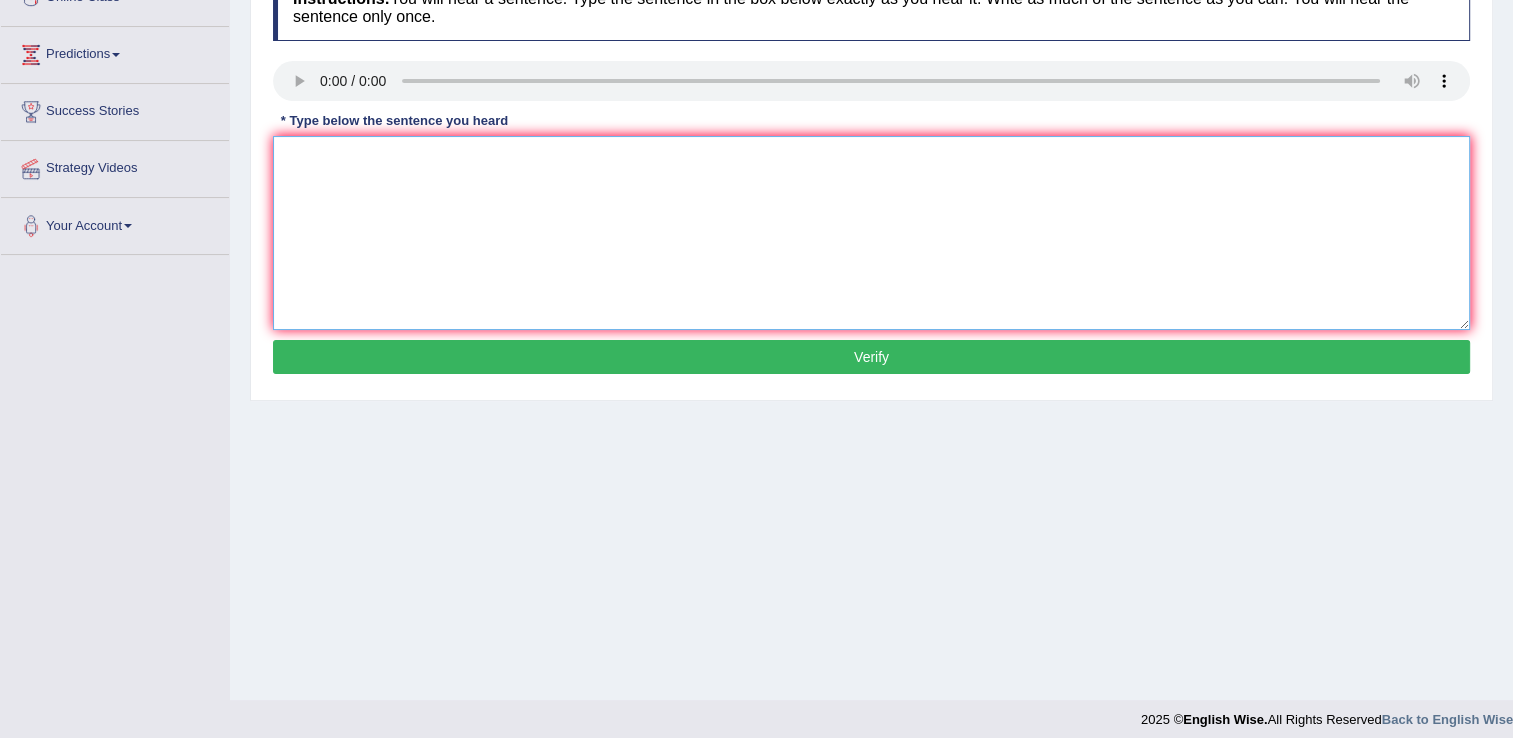 click at bounding box center (871, 233) 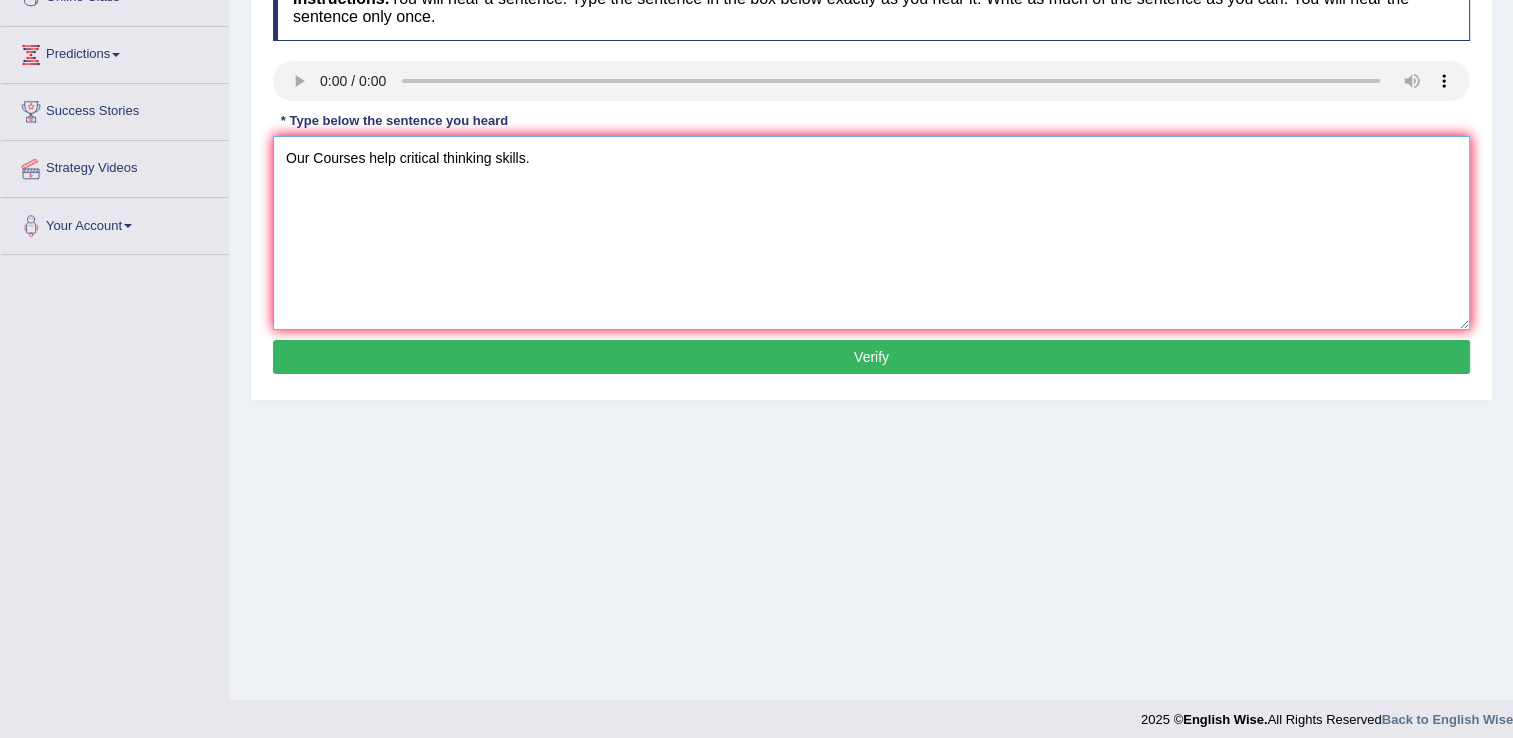 type on "Our Courses help critical thinking skills." 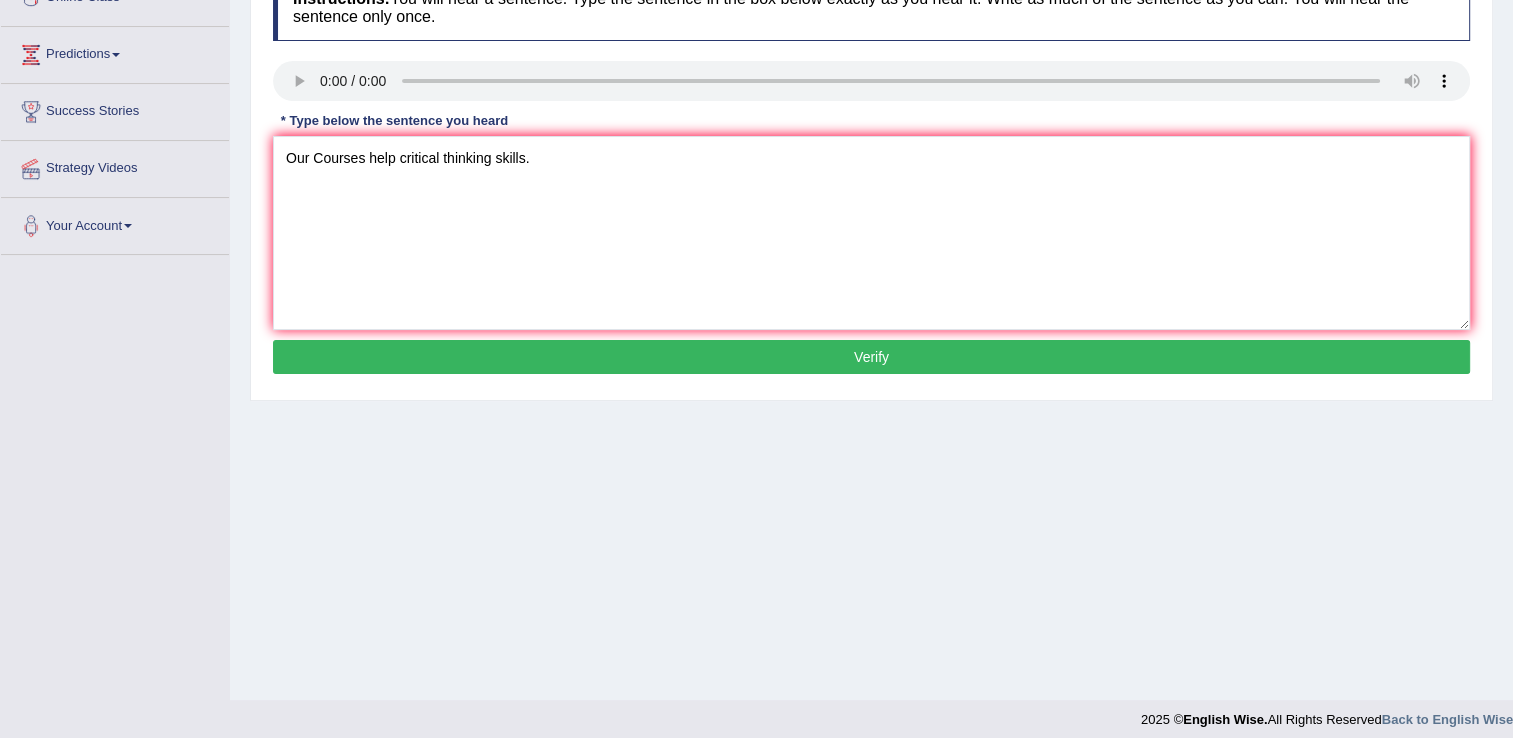 click on "Verify" at bounding box center [871, 357] 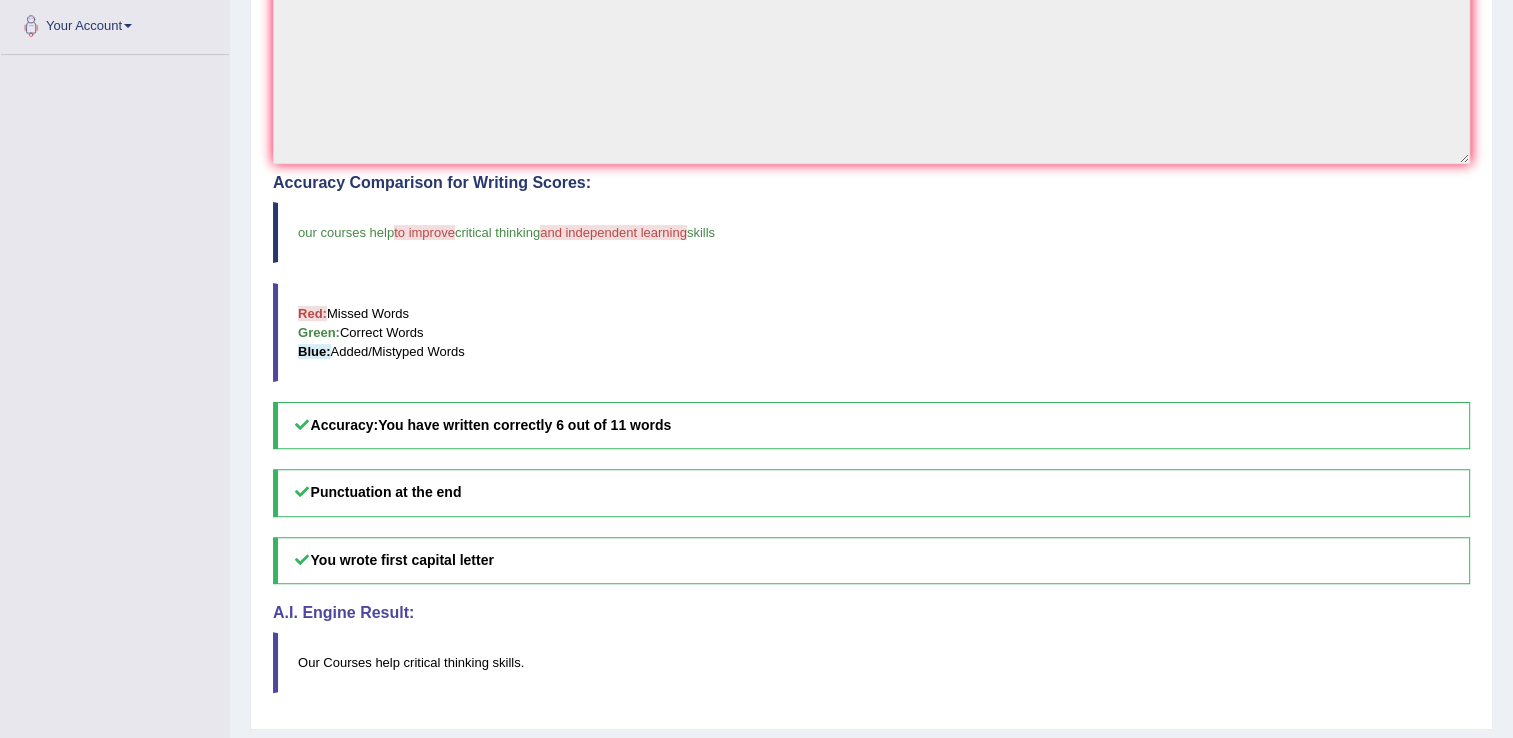 scroll, scrollTop: 100, scrollLeft: 0, axis: vertical 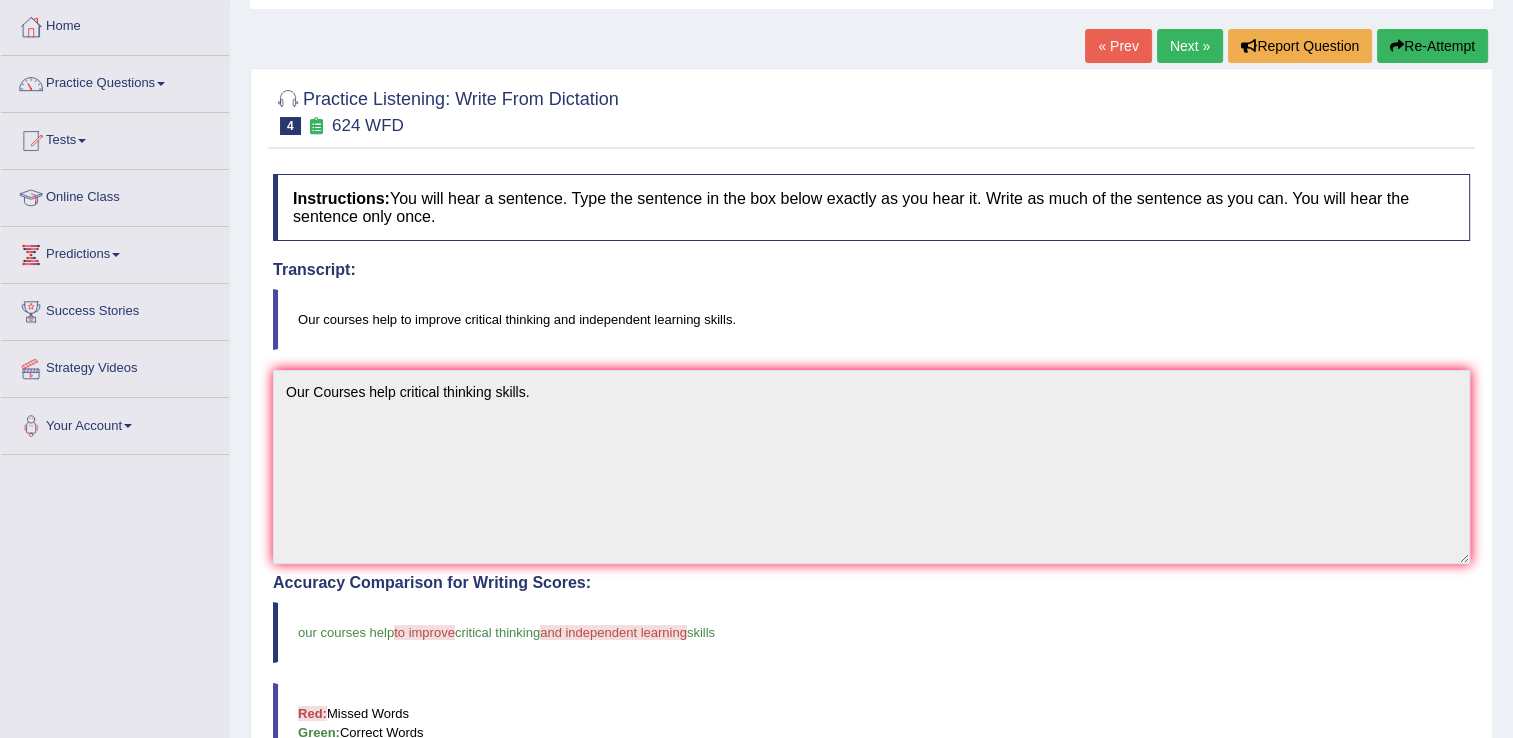 click on "Next »" at bounding box center [1190, 46] 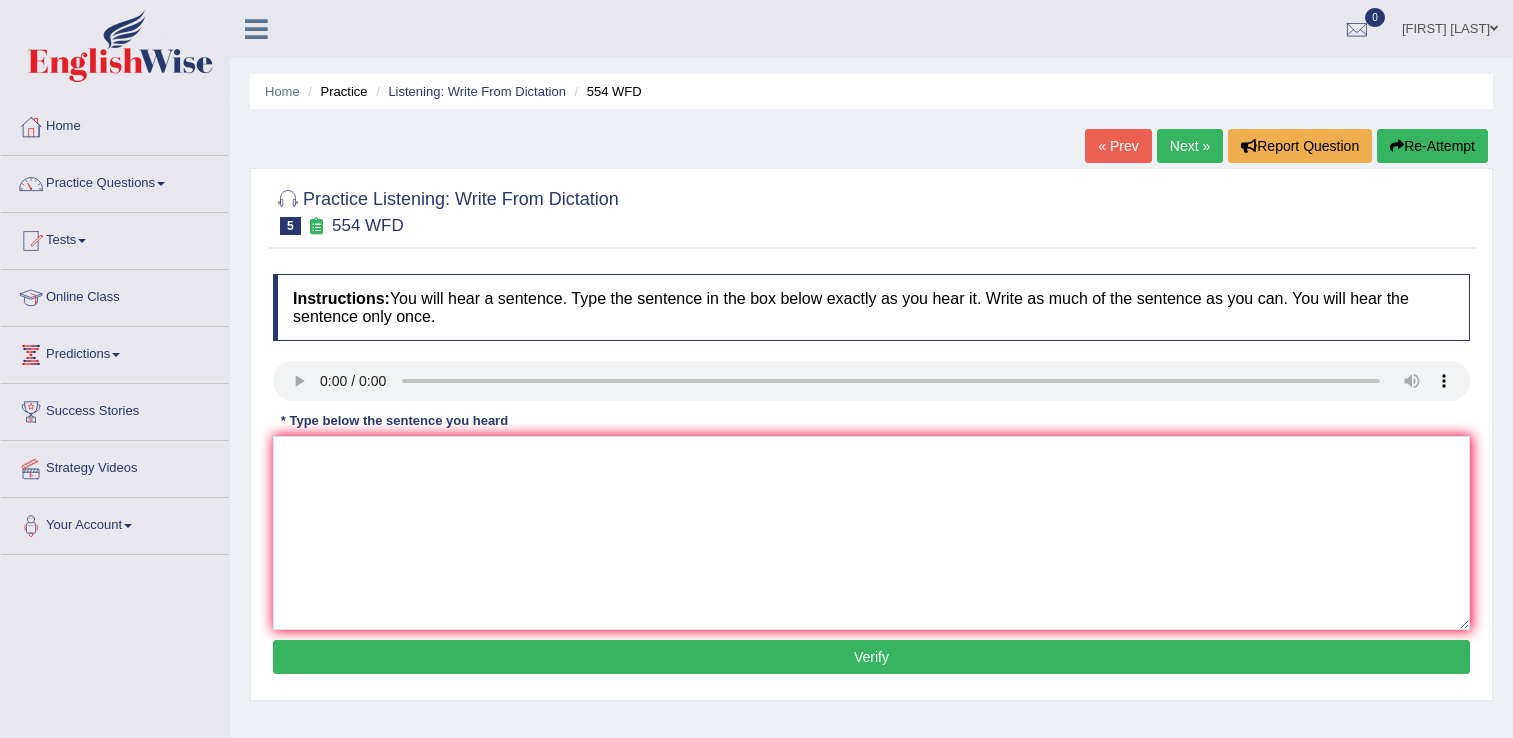 scroll, scrollTop: 0, scrollLeft: 0, axis: both 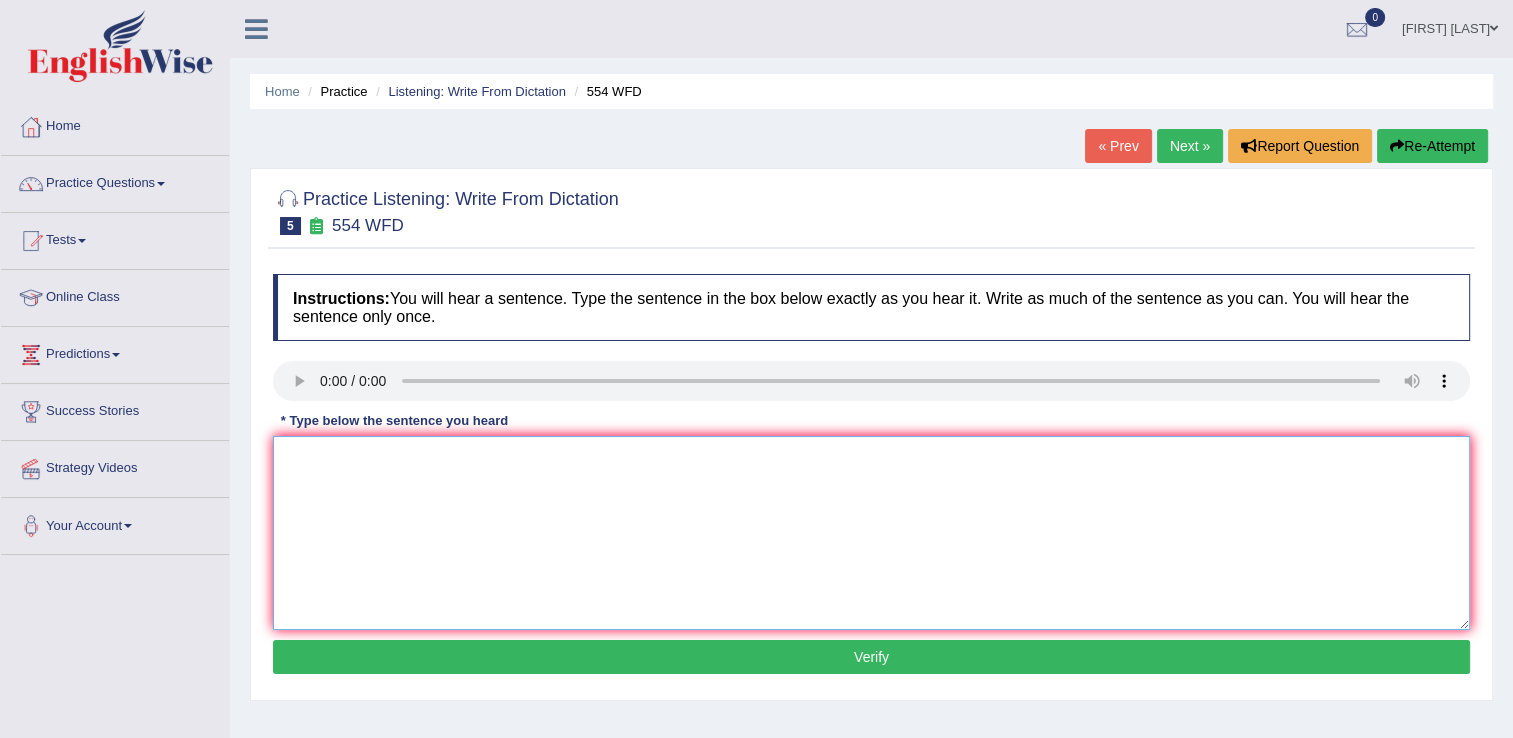 click at bounding box center [871, 533] 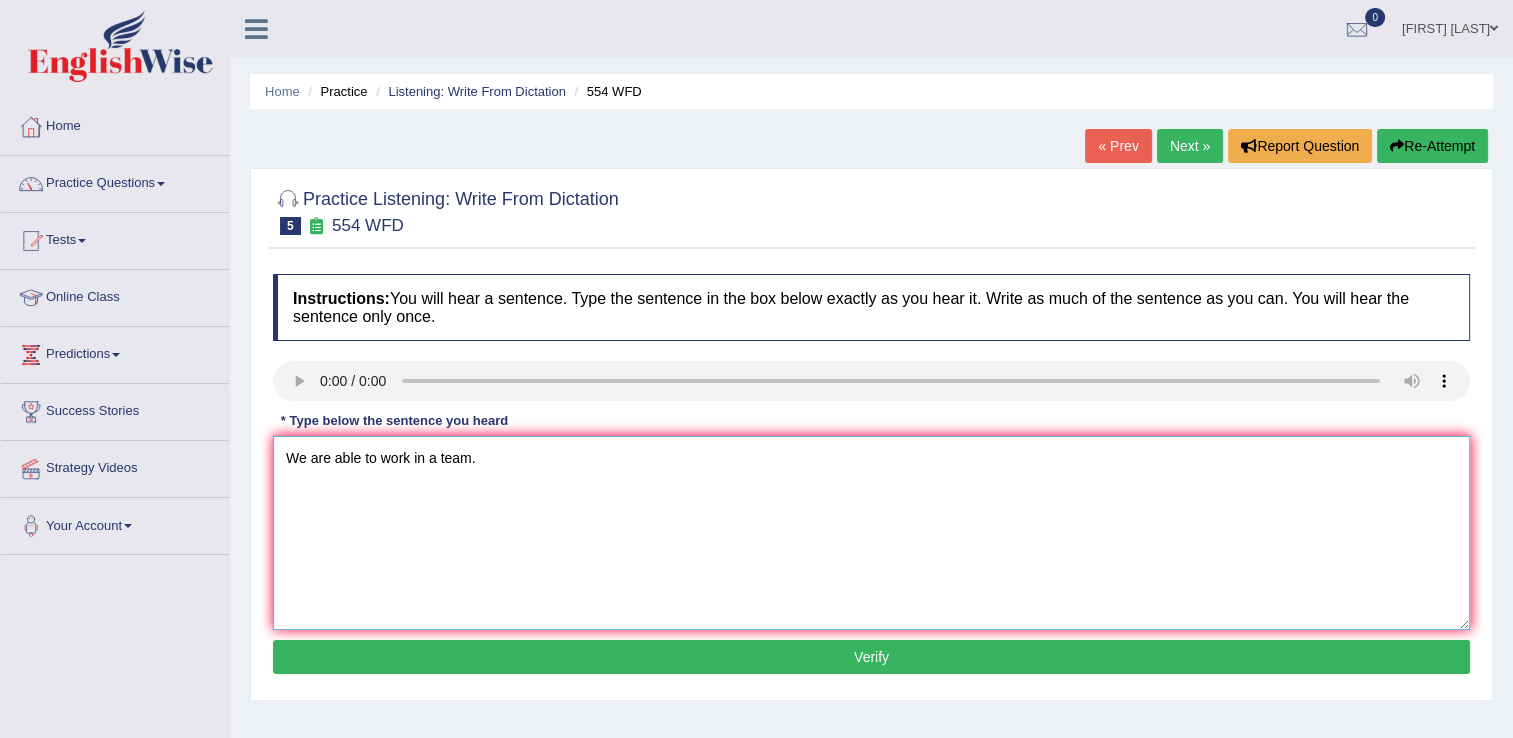 type on "We are able to work in a team." 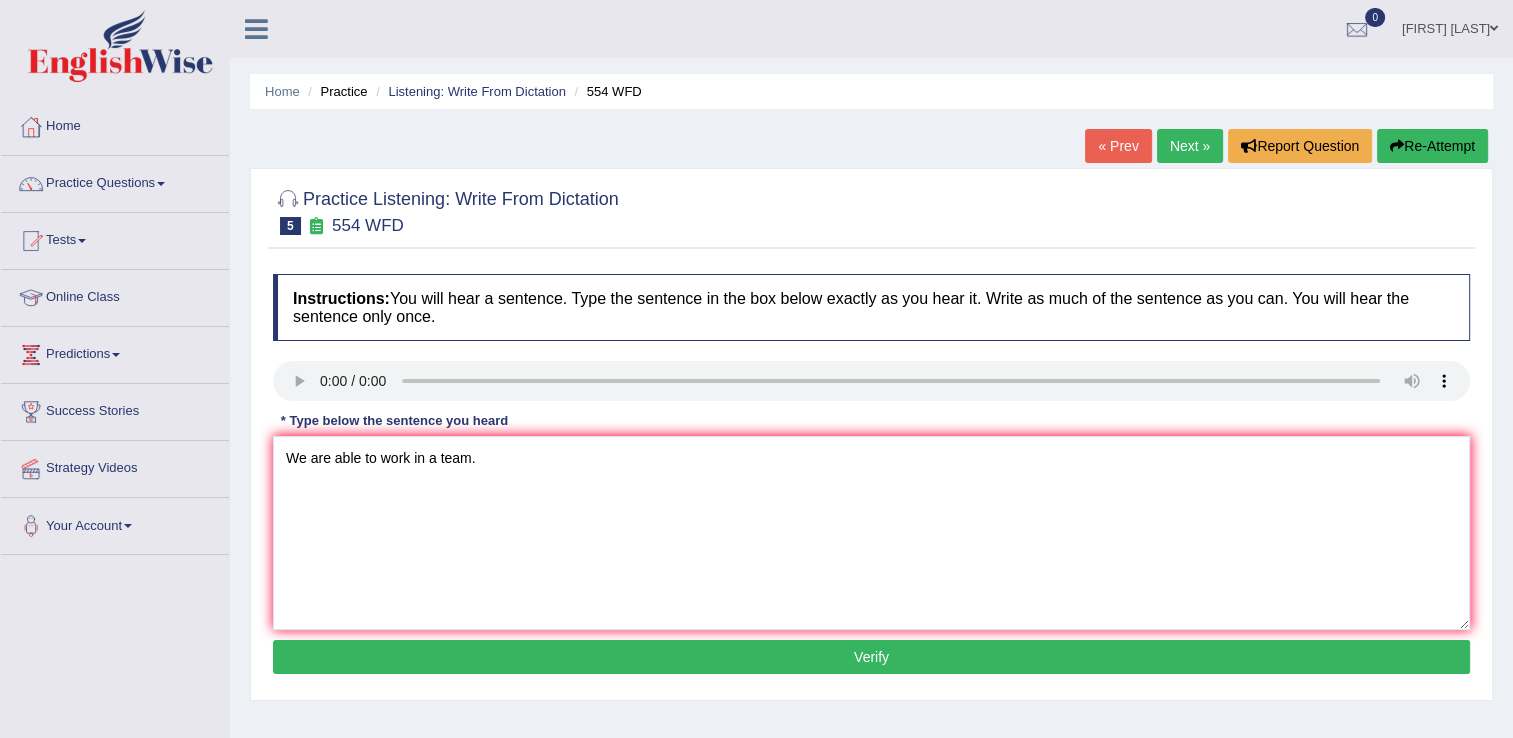 click on "Verify" at bounding box center (871, 657) 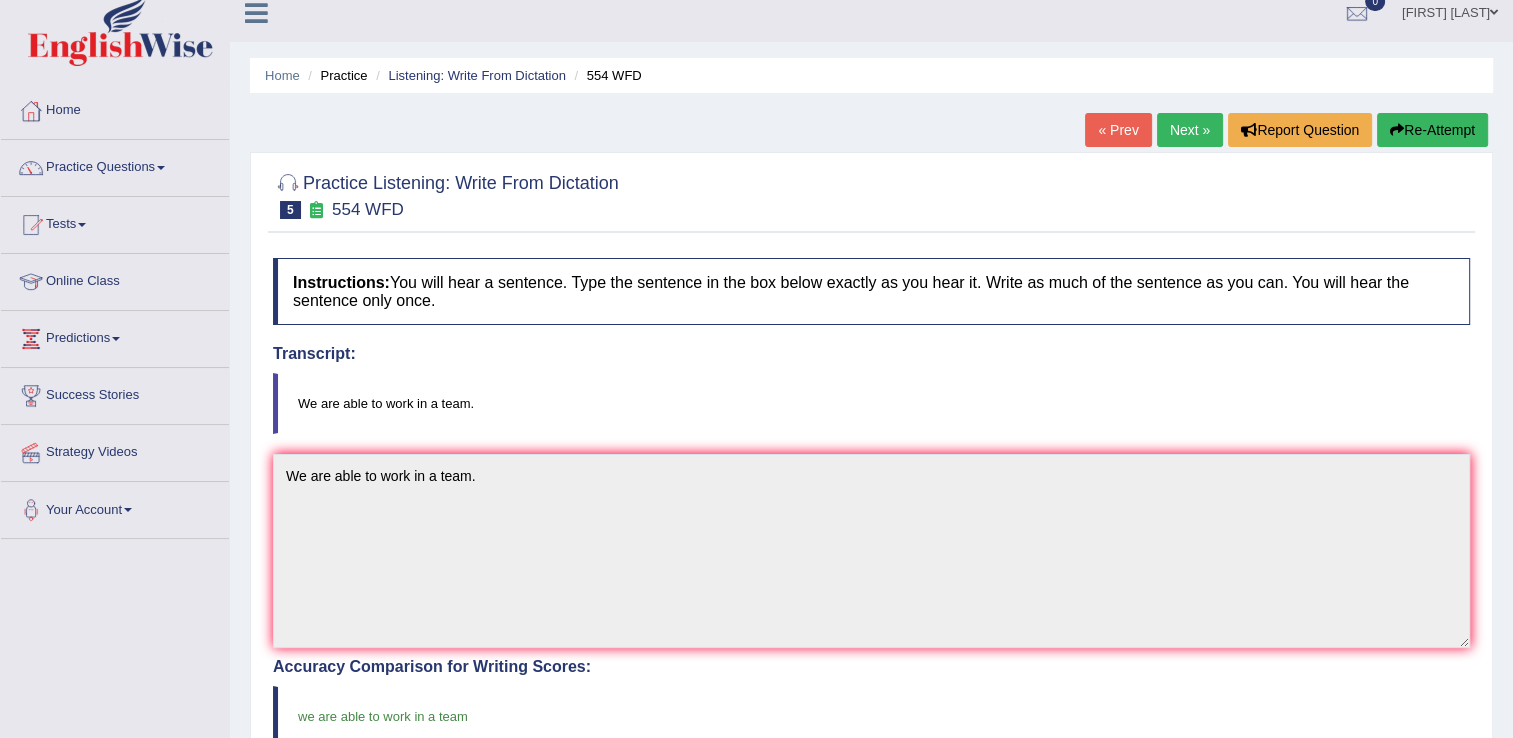 scroll, scrollTop: 0, scrollLeft: 0, axis: both 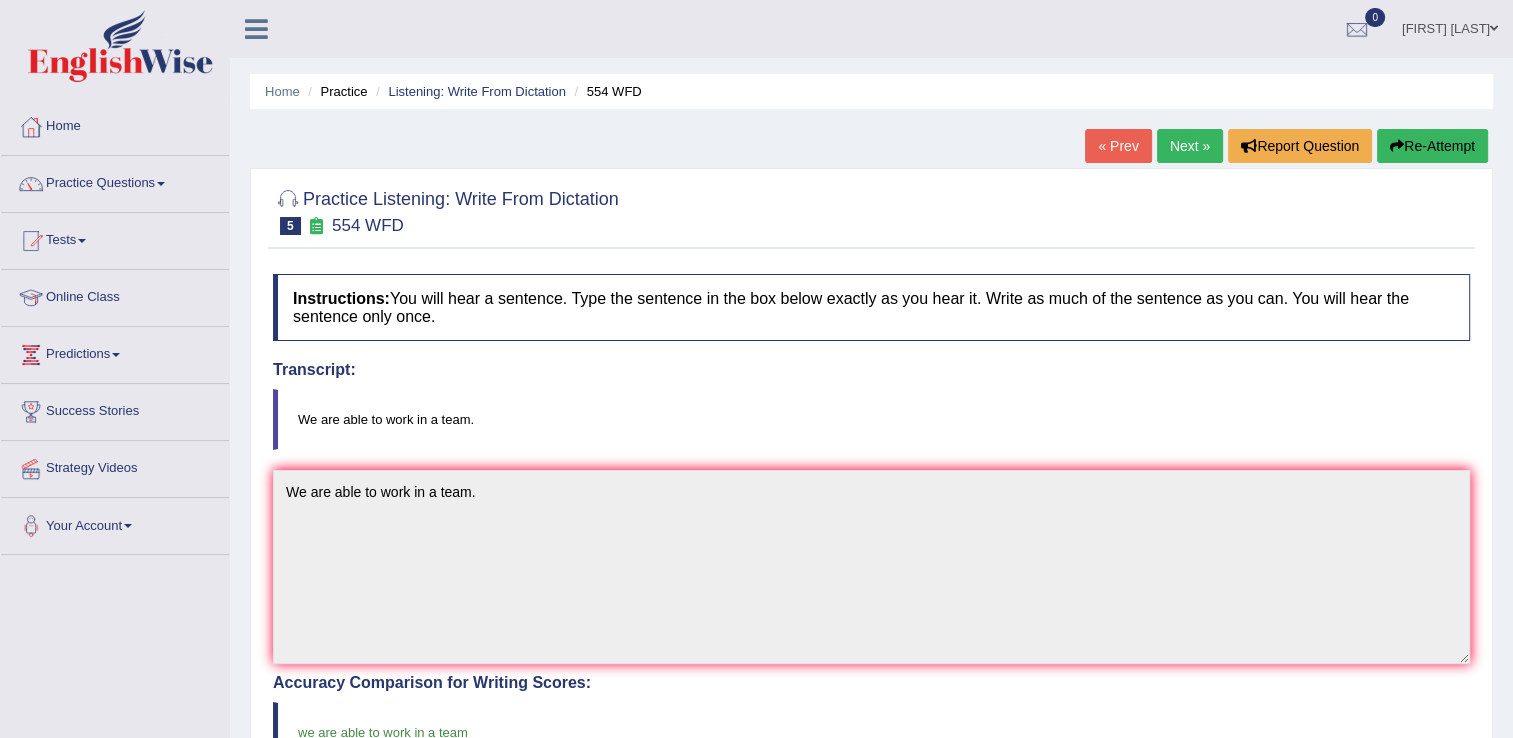 click on "Next »" at bounding box center (1190, 146) 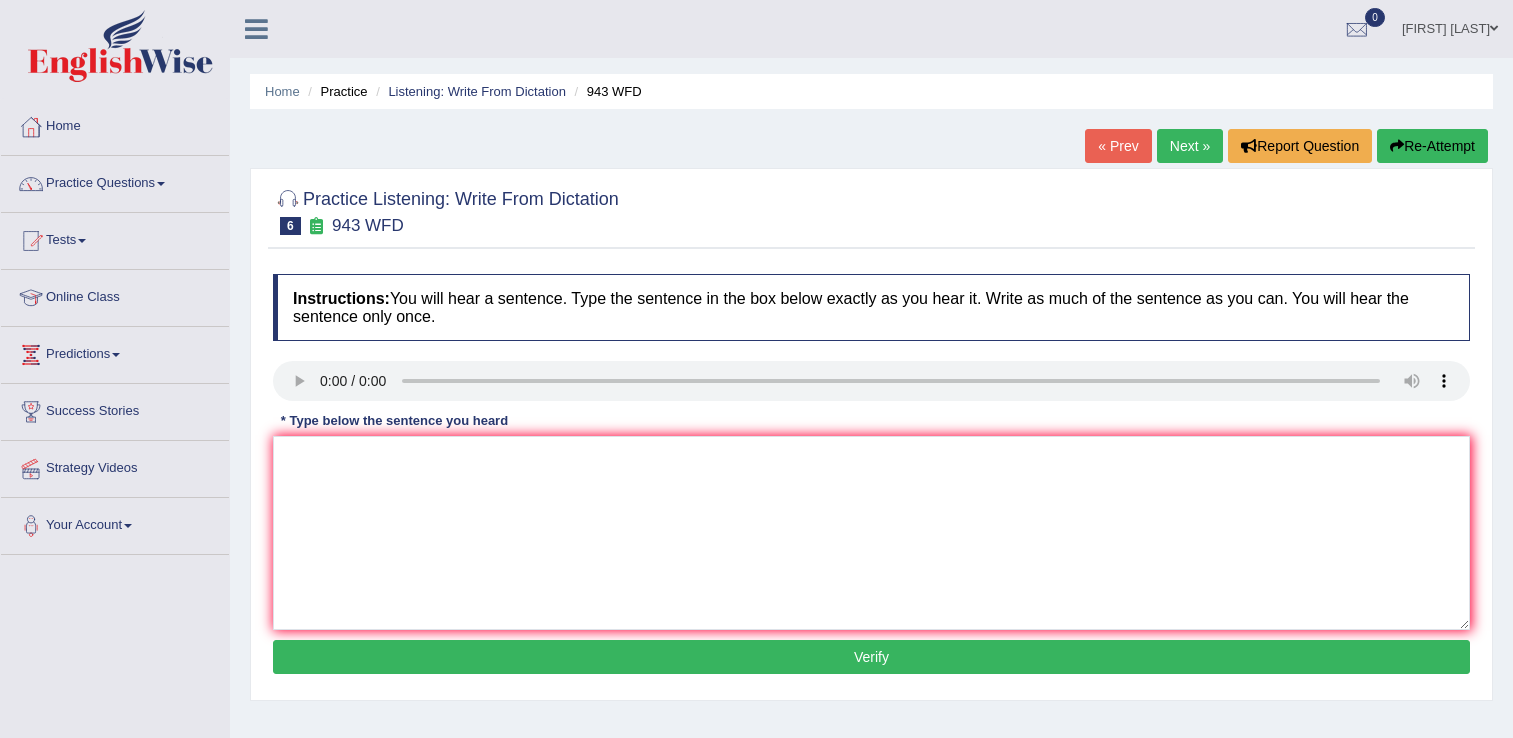 scroll, scrollTop: 0, scrollLeft: 0, axis: both 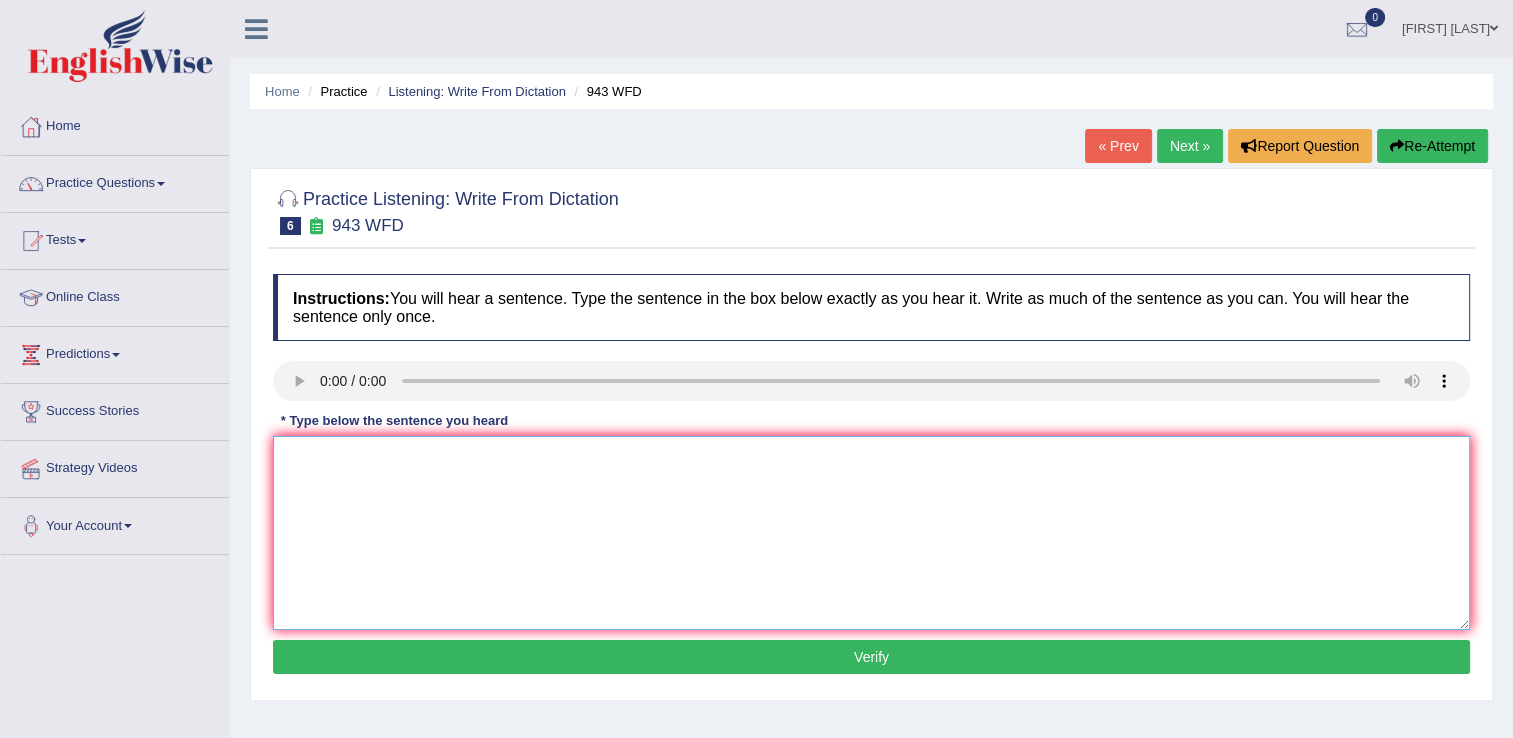 click at bounding box center (871, 533) 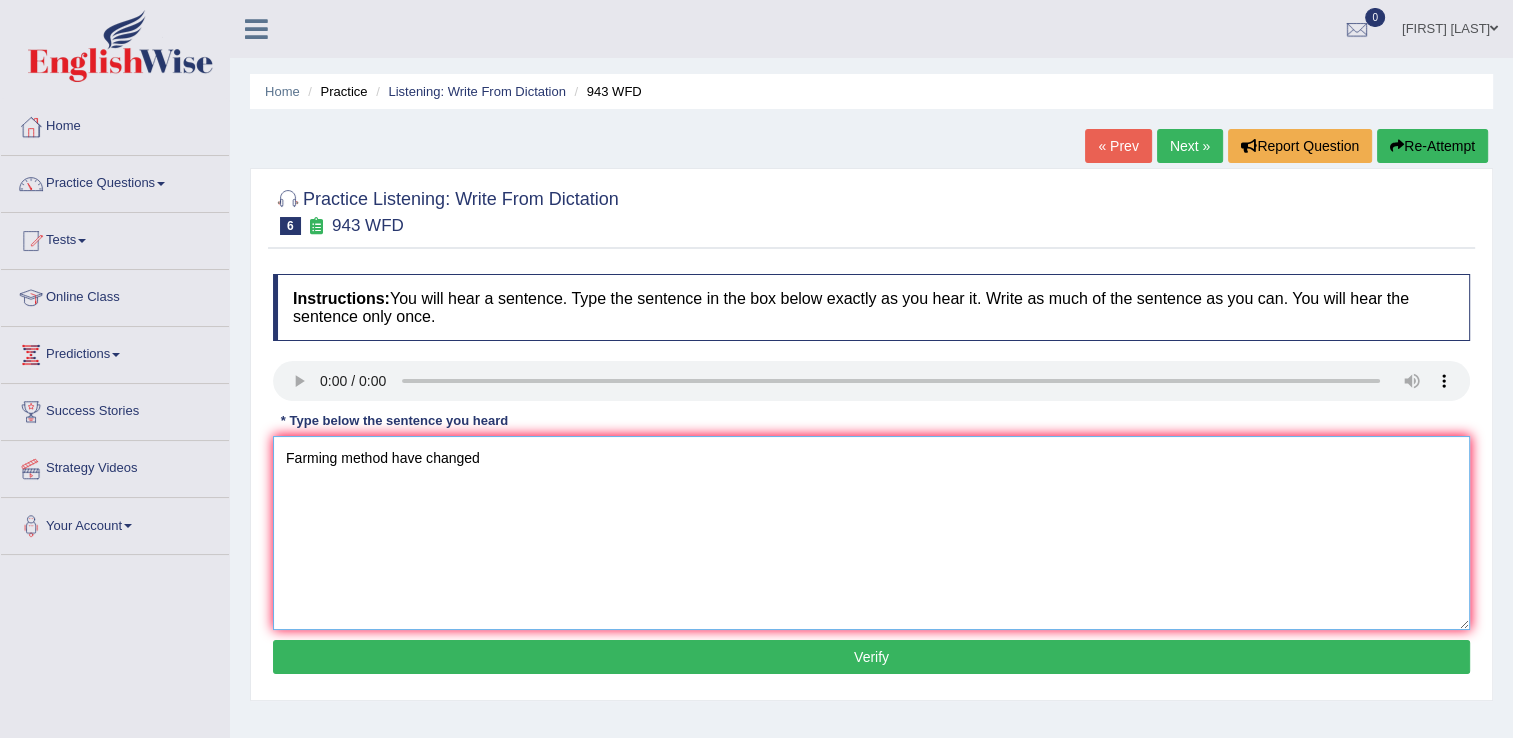 click on "Farming method have changed" at bounding box center [871, 533] 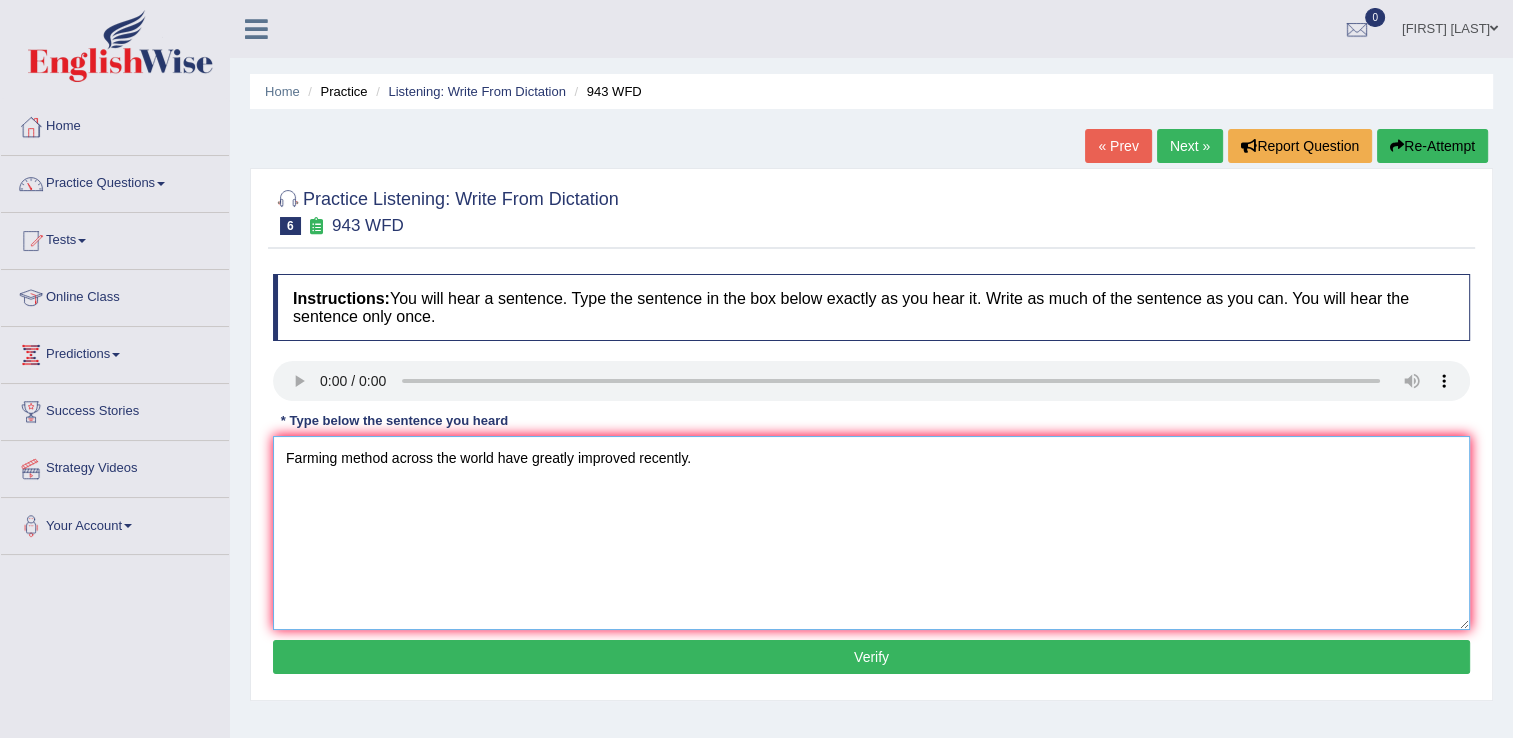 type on "Farming method across the world have greatly improved recently." 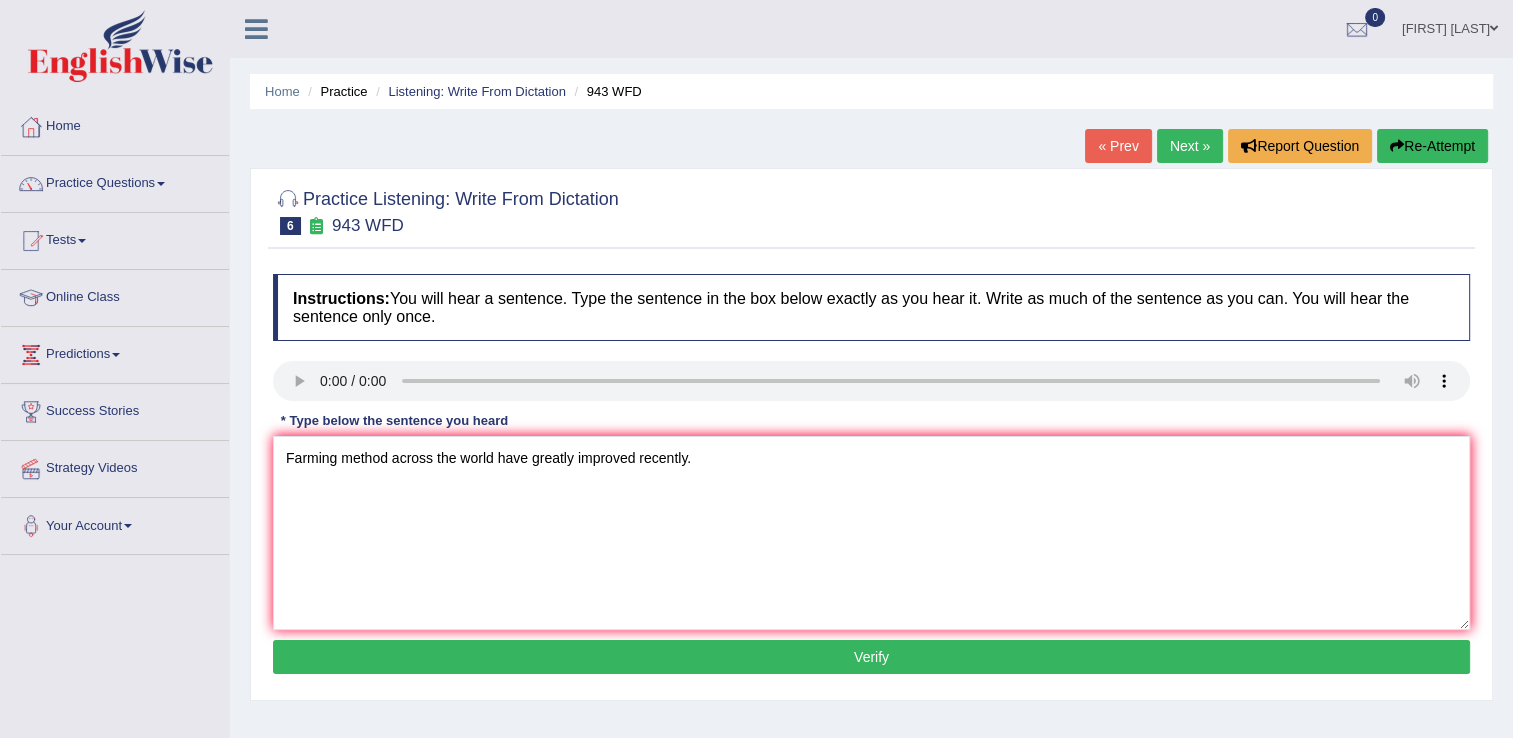 click on "Verify" at bounding box center [871, 657] 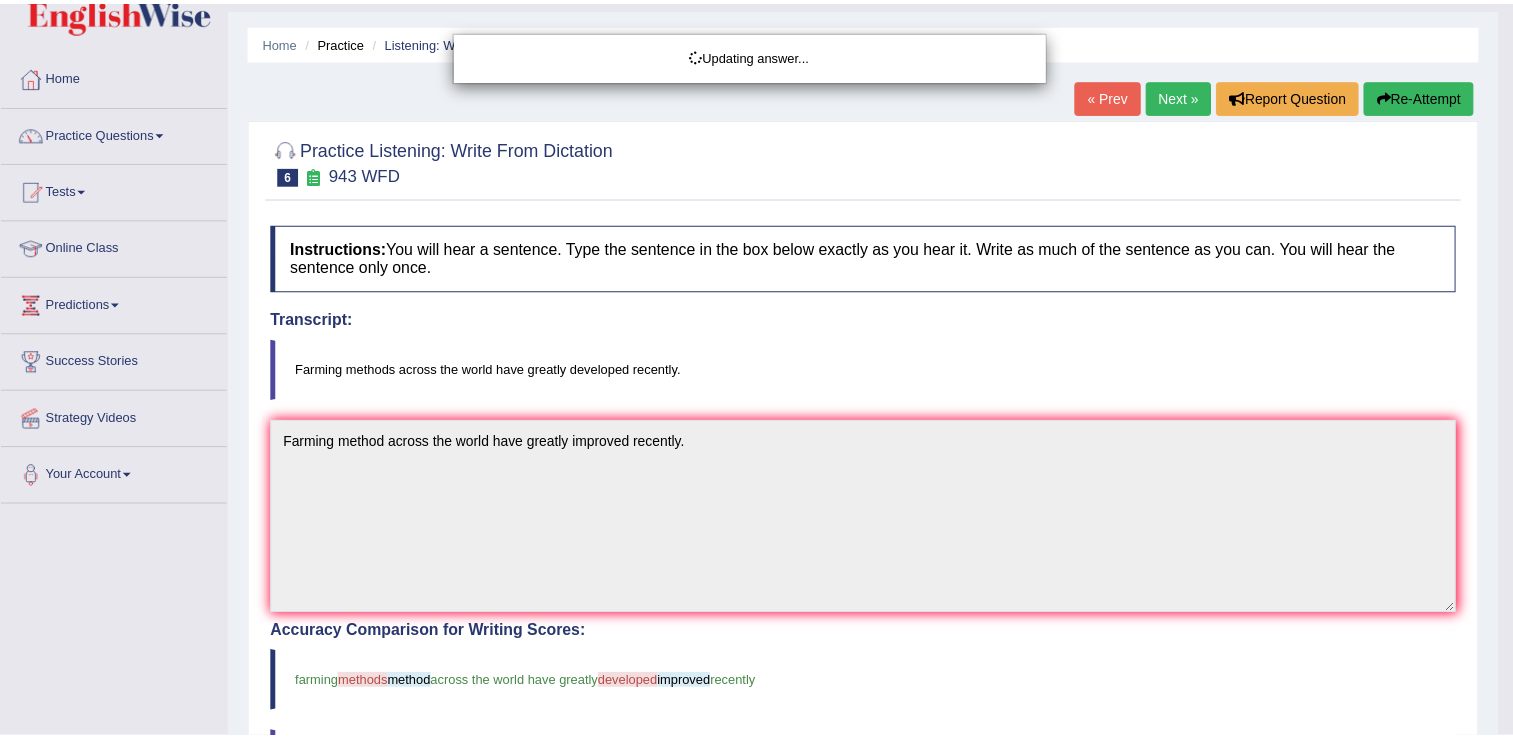 scroll, scrollTop: 100, scrollLeft: 0, axis: vertical 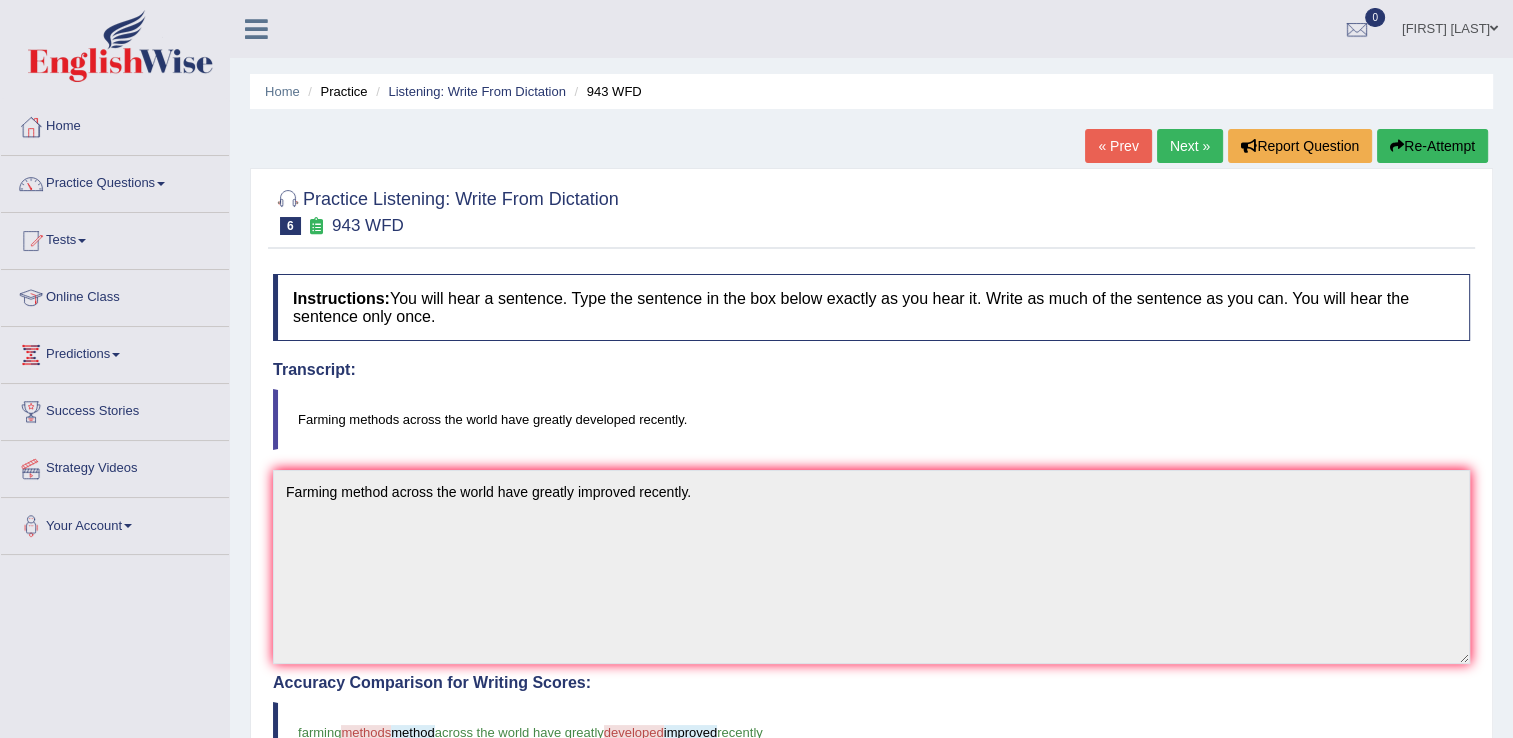 click on "Next »" at bounding box center (1190, 146) 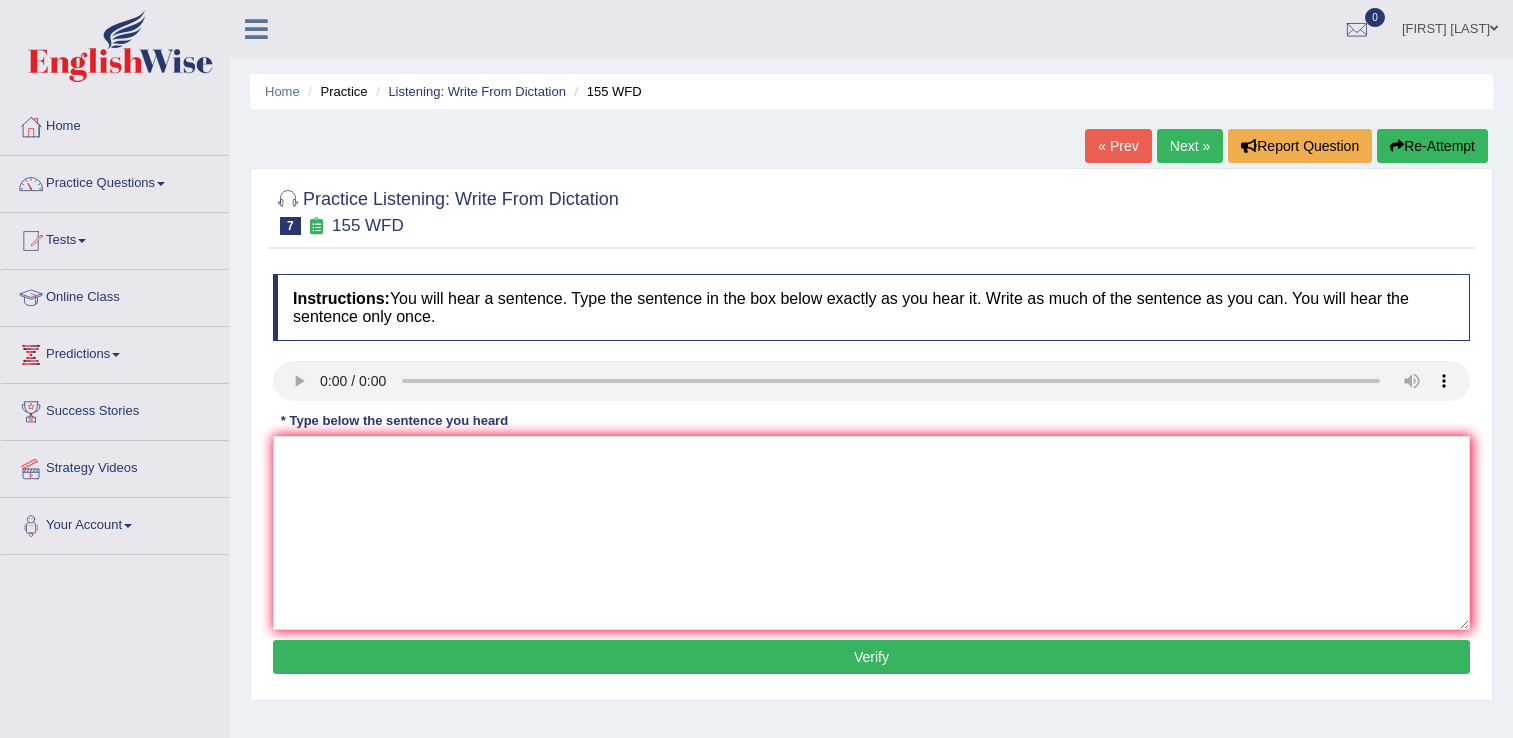 scroll, scrollTop: 0, scrollLeft: 0, axis: both 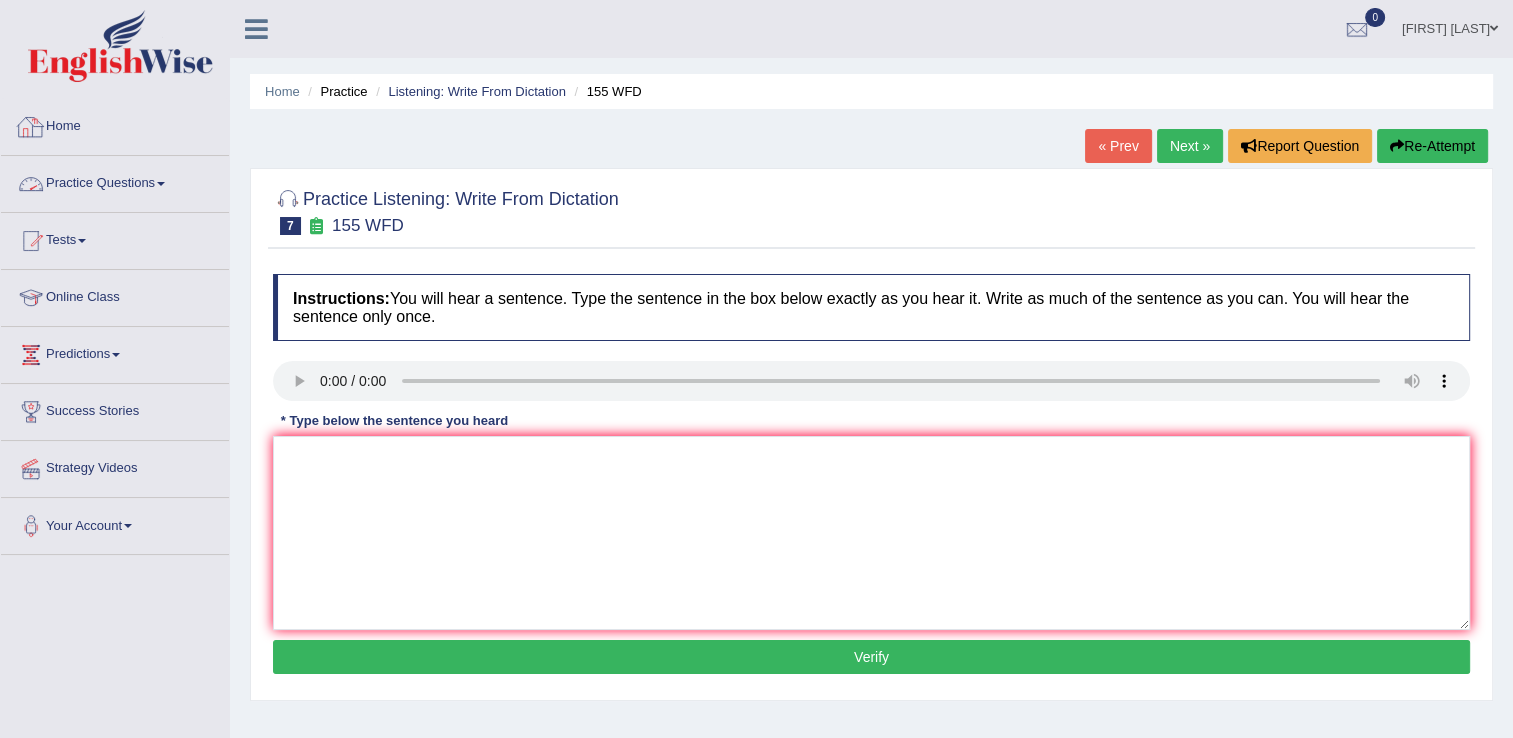 click at bounding box center (161, 184) 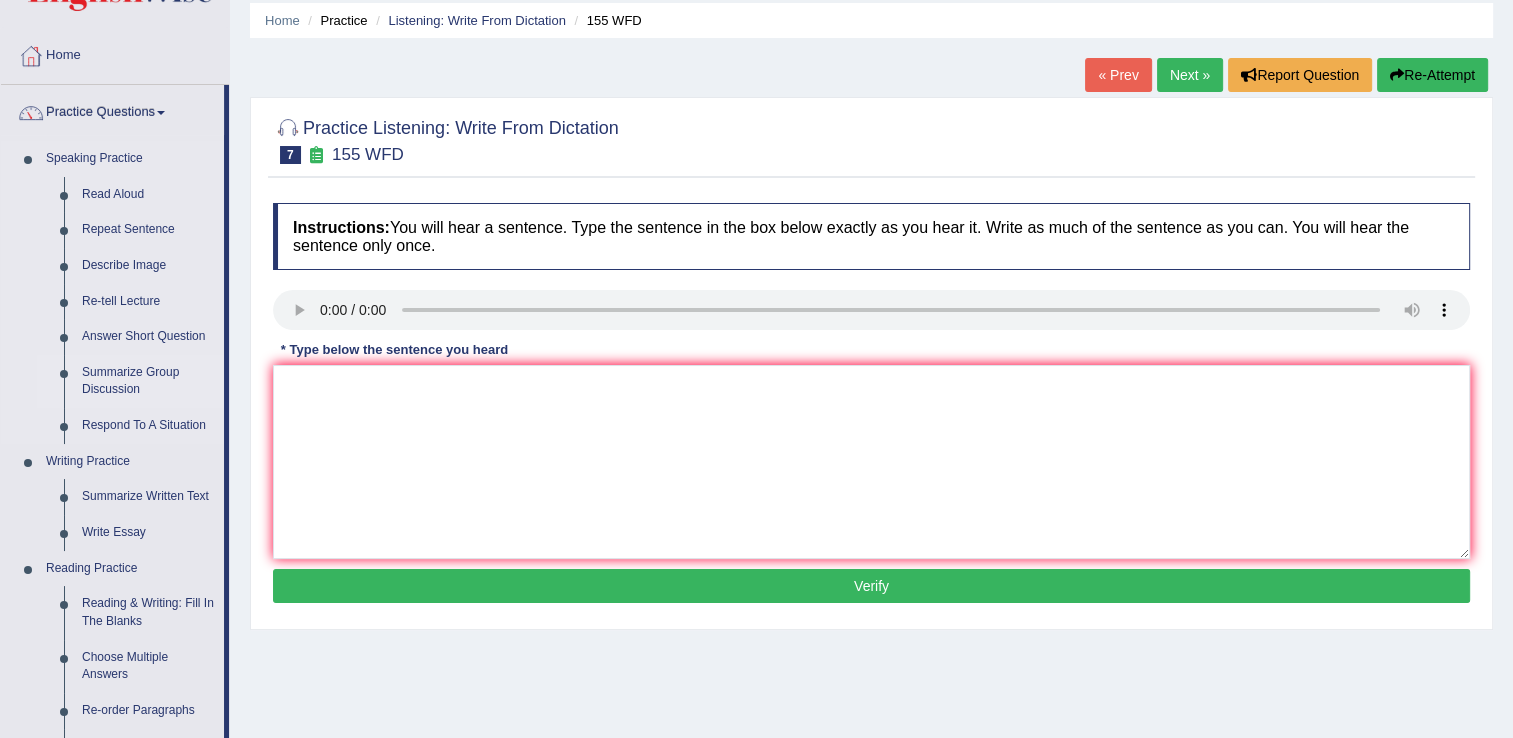 scroll, scrollTop: 0, scrollLeft: 0, axis: both 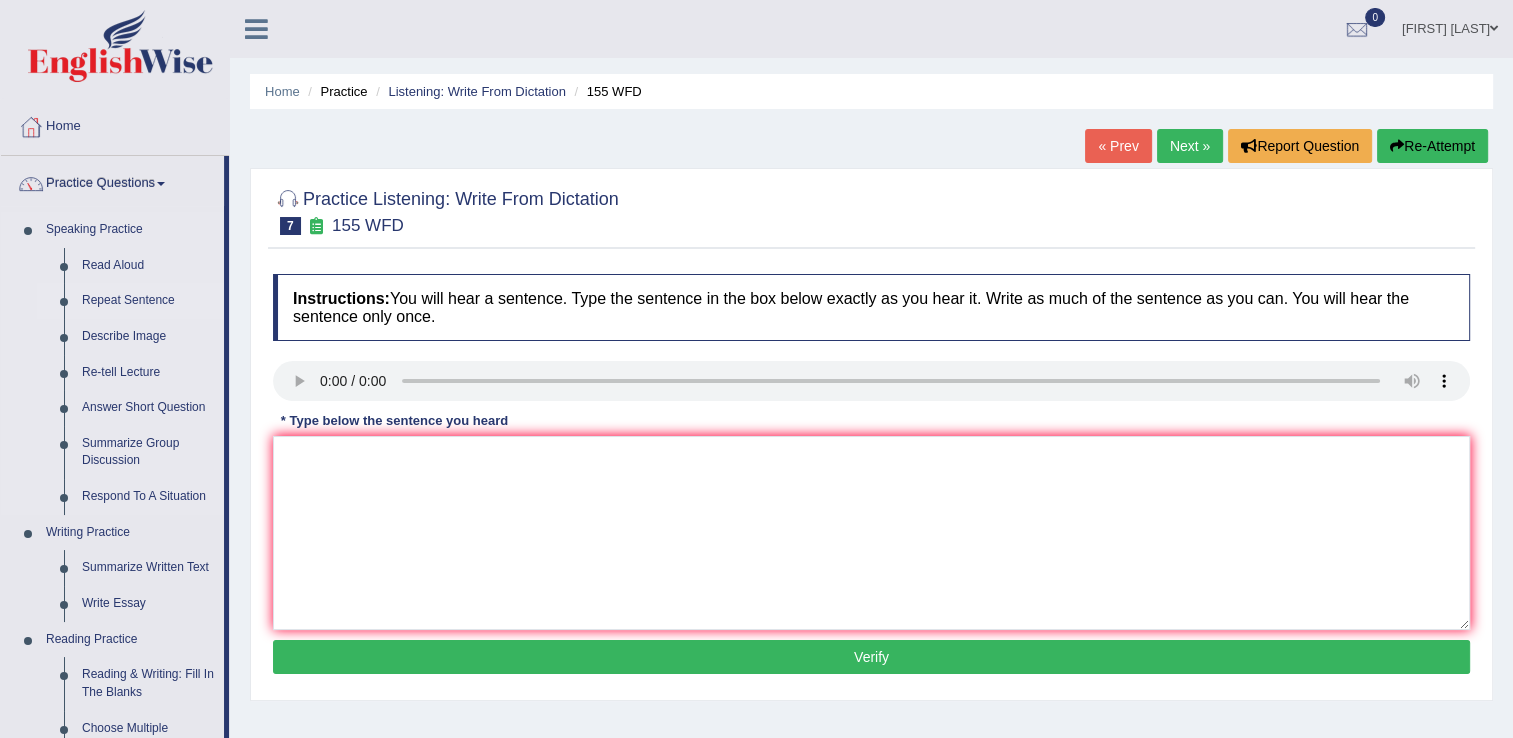click on "Repeat Sentence" at bounding box center (148, 301) 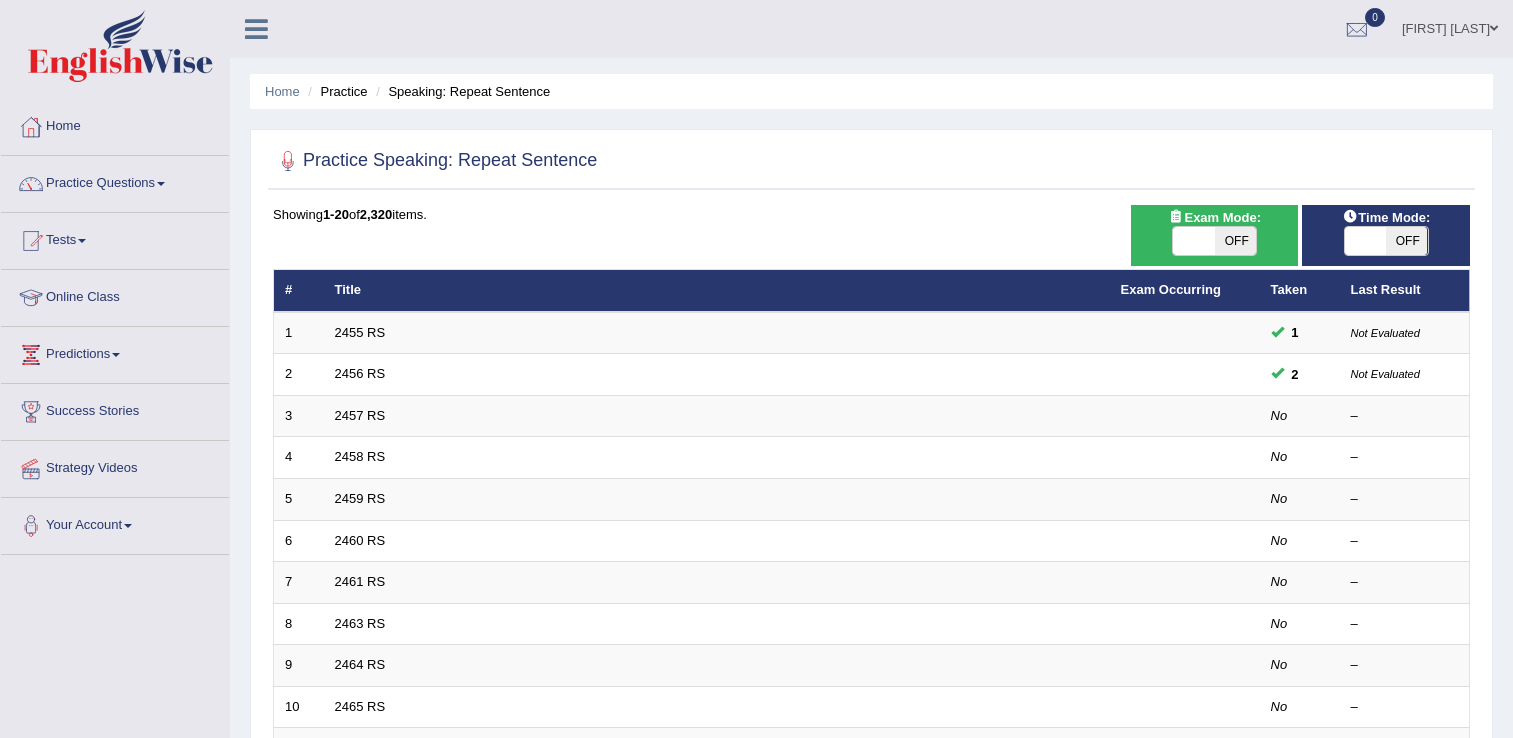 scroll, scrollTop: 0, scrollLeft: 0, axis: both 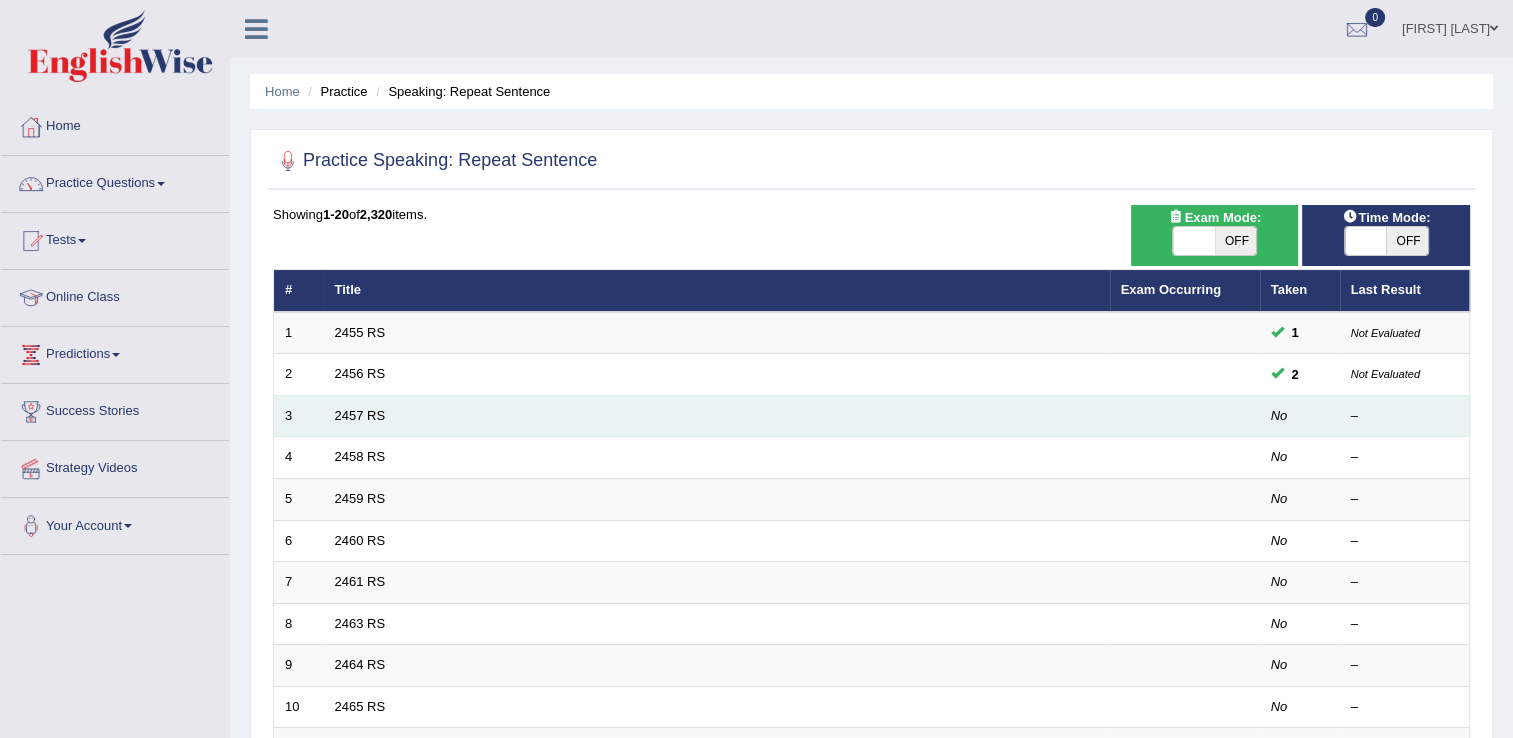 click on "2457 RS" at bounding box center [717, 416] 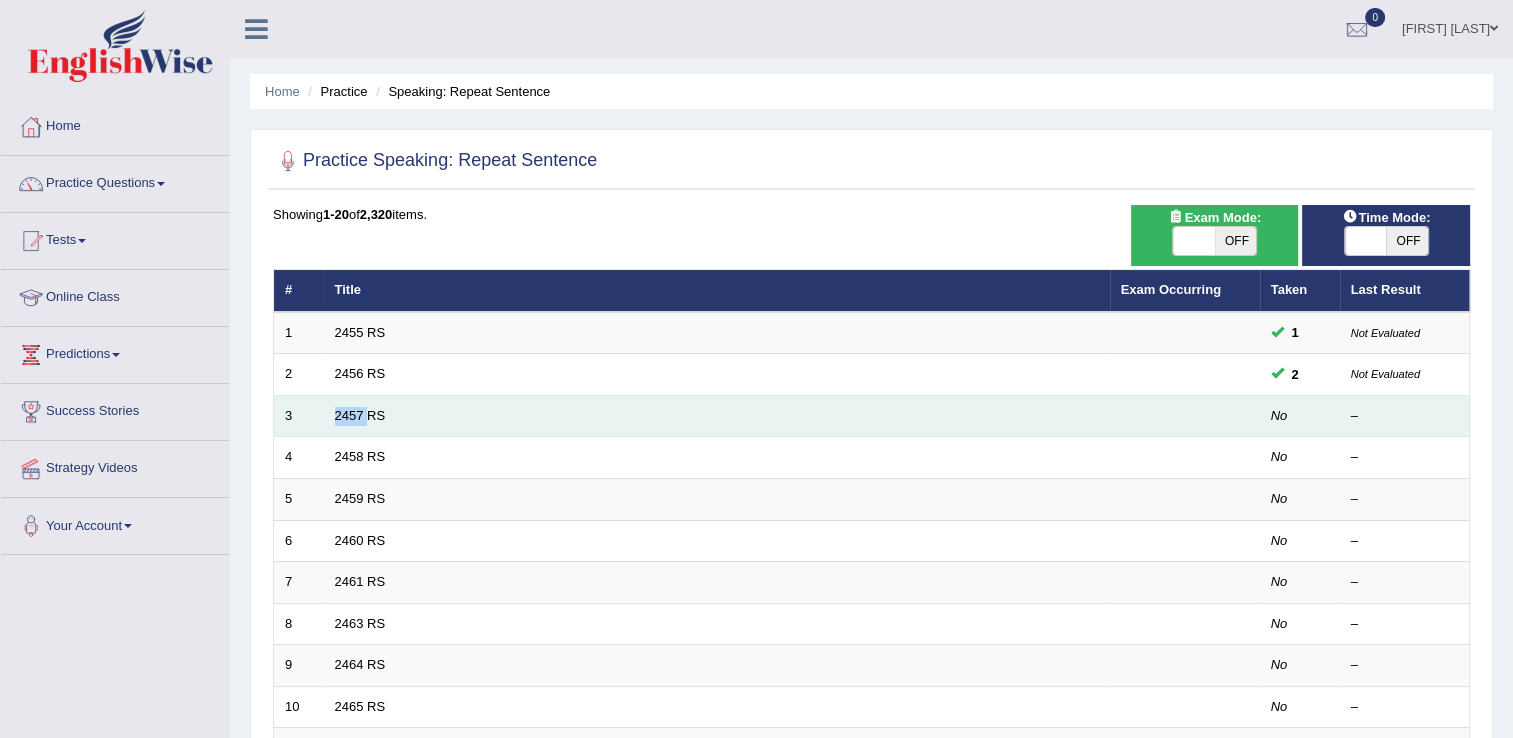 click on "2457 RS" at bounding box center [717, 416] 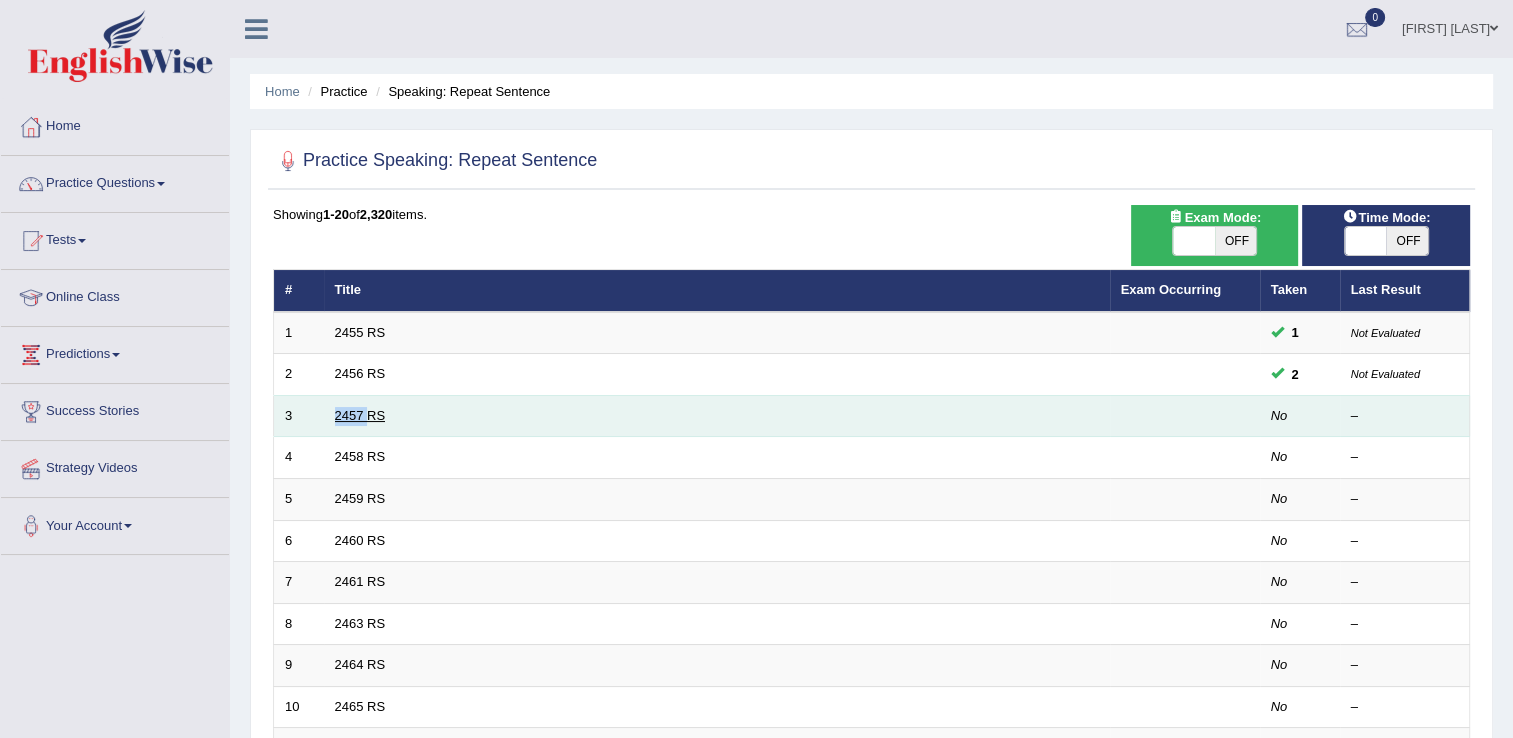 drag, startPoint x: 346, startPoint y: 422, endPoint x: 357, endPoint y: 408, distance: 17.804493 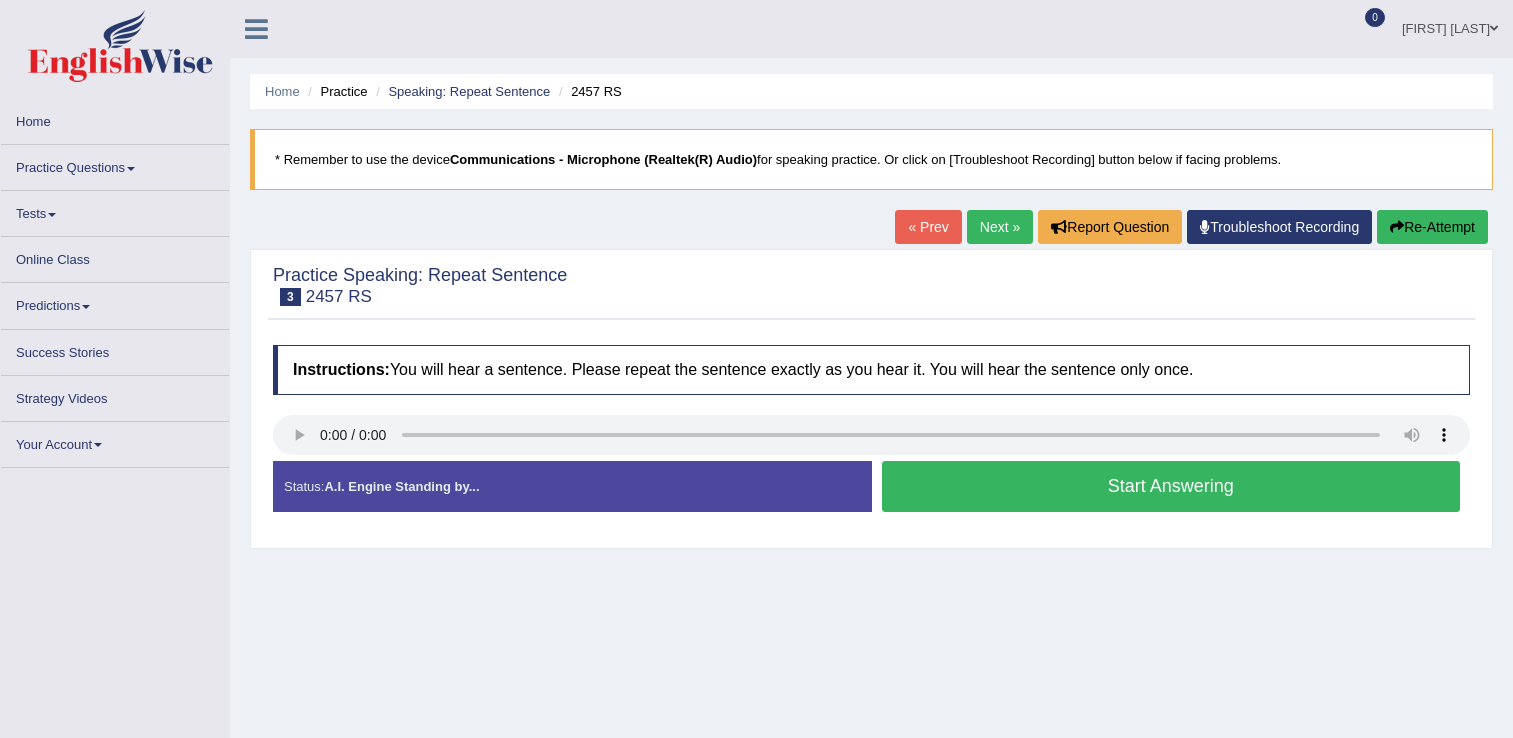 scroll, scrollTop: 0, scrollLeft: 0, axis: both 